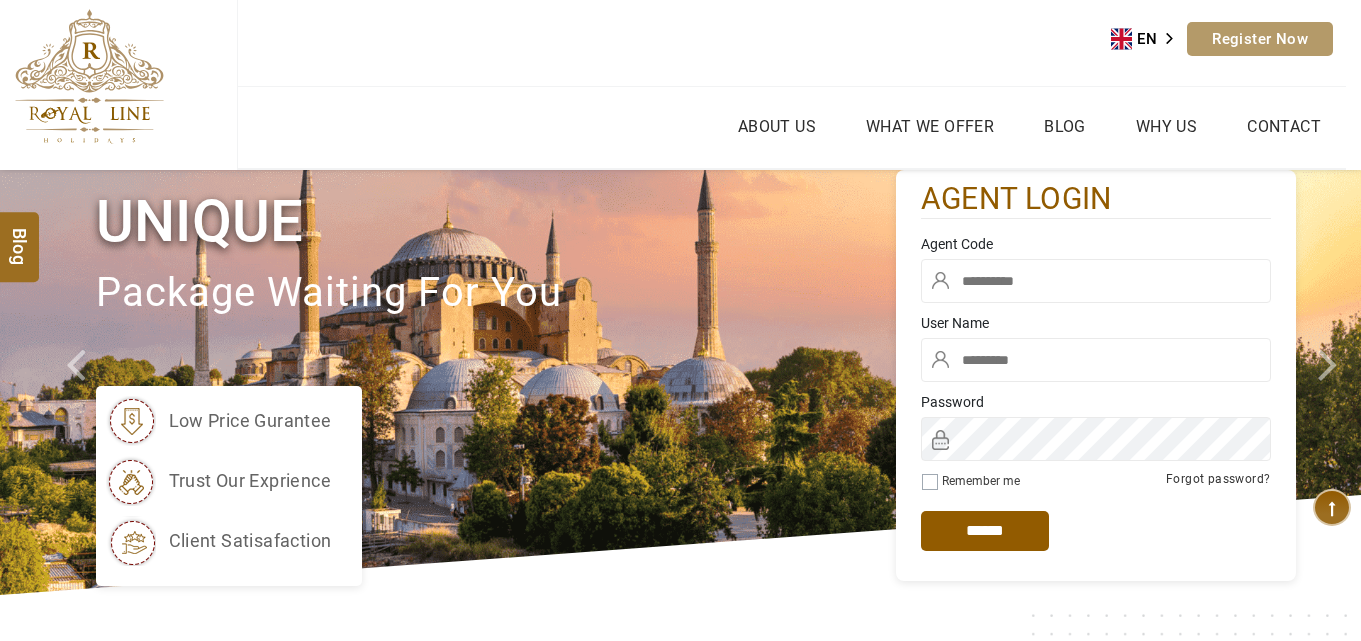 scroll, scrollTop: 0, scrollLeft: 0, axis: both 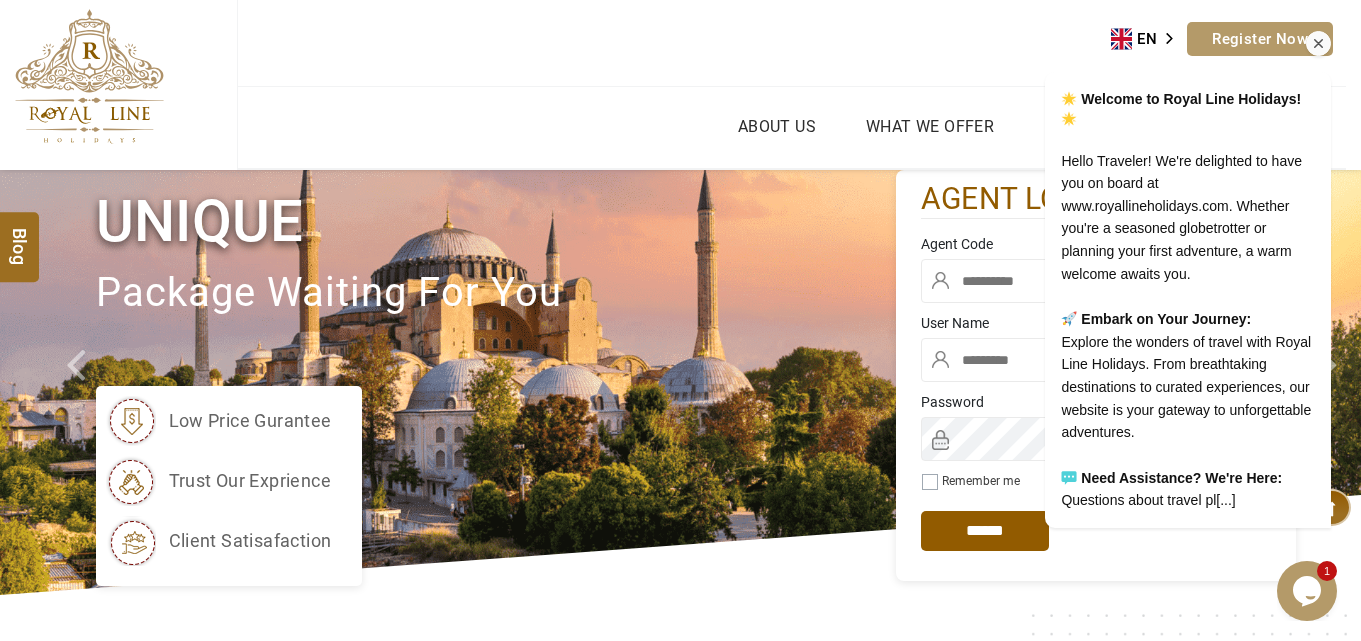 click on "Welcome to Royal Line Holidays!  Hello Traveler! We're delighted to have you on board at www.royallineholidays.com. Whether you're a seasoned globetrotter or planning your first adventure, a warm welcome awaits you.   Embark on Your Journey: Explore the wonders of travel with Royal Line Holidays. From breathtaking destinations to curated experiences, our website is your gateway to unforgettable adventures.   Need Assistance? We're Here: Questions about travel pl[...]" at bounding box center (1161, 225) 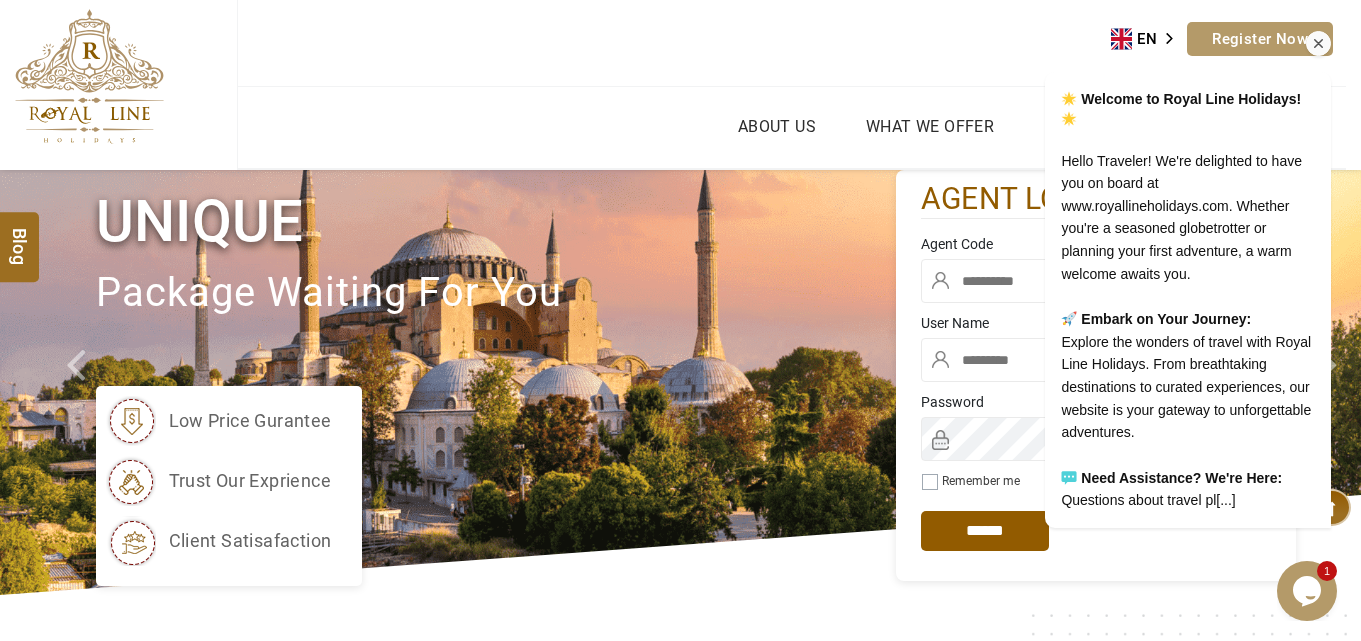 click on "Welcome to Royal Line Holidays!  Hello Traveler! We're delighted to have you on board at www.royallineholidays.com. Whether you're a seasoned globetrotter or planning your first adventure, a warm welcome awaits you.   Embark on Your Journey: Explore the wonders of travel with Royal Line Holidays. From breathtaking destinations to curated experiences, our website is your gateway to unforgettable adventures.   Need Assistance? We're Here: Questions about travel pl[...]" at bounding box center [1162, 300] 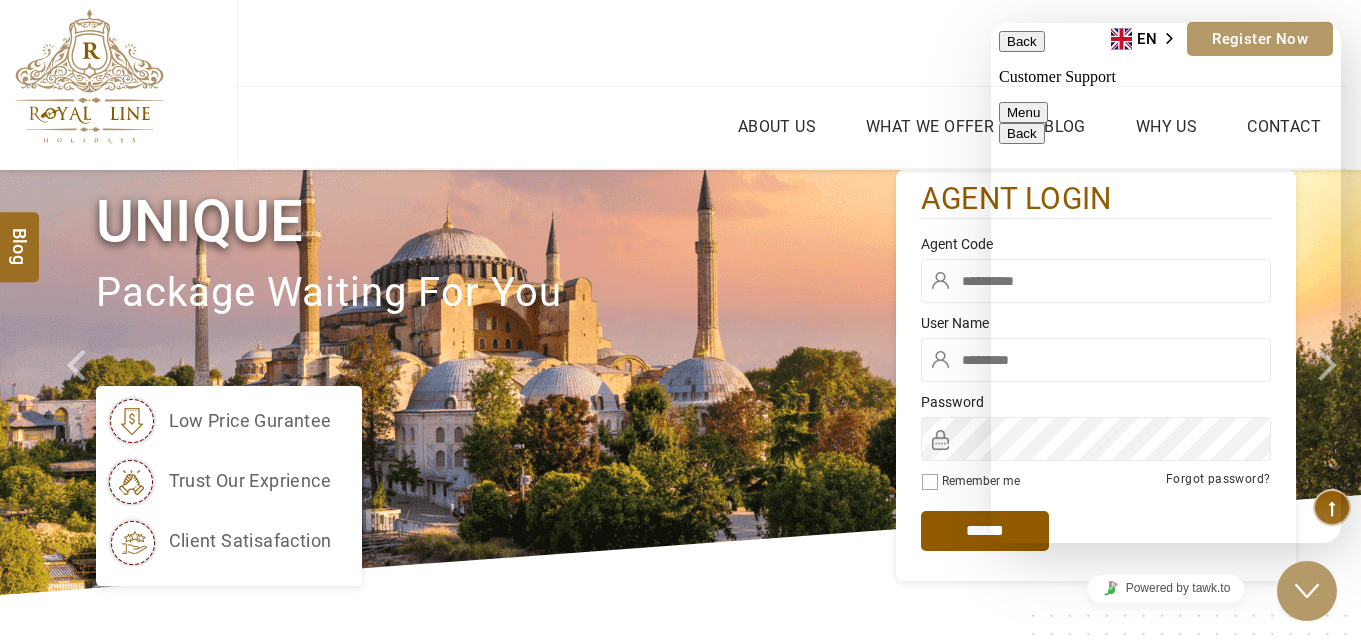 scroll, scrollTop: 262, scrollLeft: 0, axis: vertical 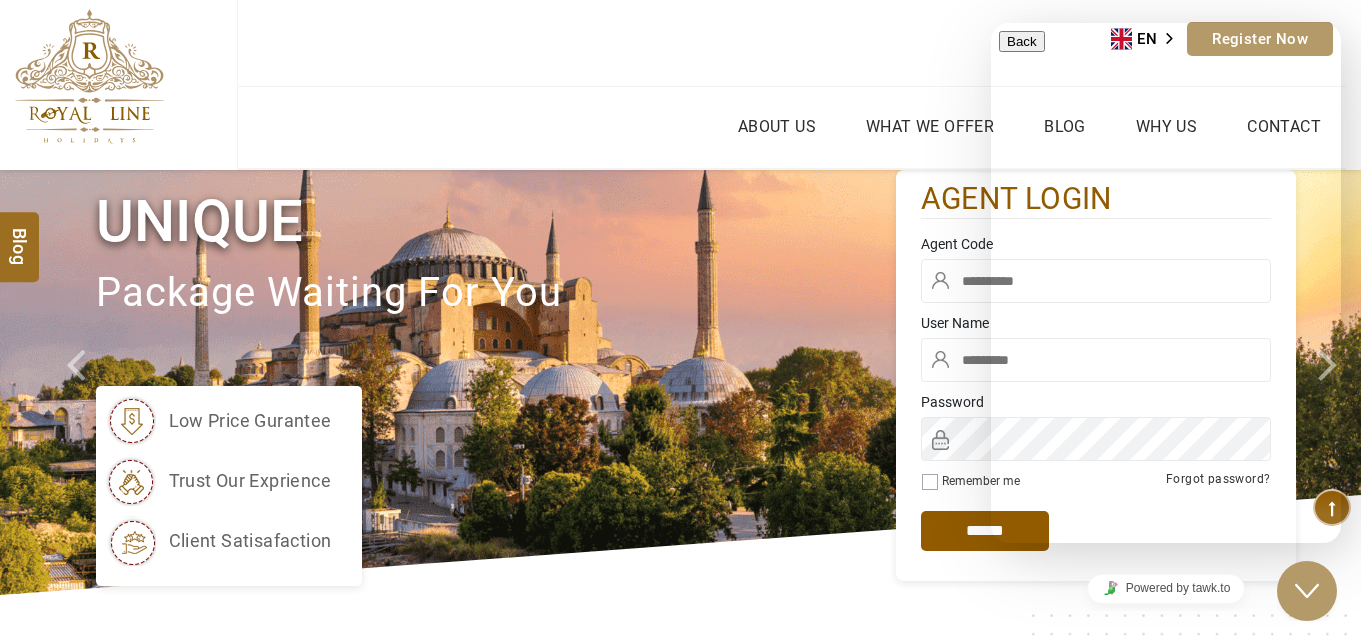 click on "AED  AED EUR  € USD  $ INR  ₹ THB  ฿ IDR  Rp BHD  BHD TRY  ₺ Credit Limit EN HE AR ES PT ZH Helpline
+971 55 344 0168 Register Now +971 55 344 0168 info@royallineholidays.com" at bounding box center [791, 43] 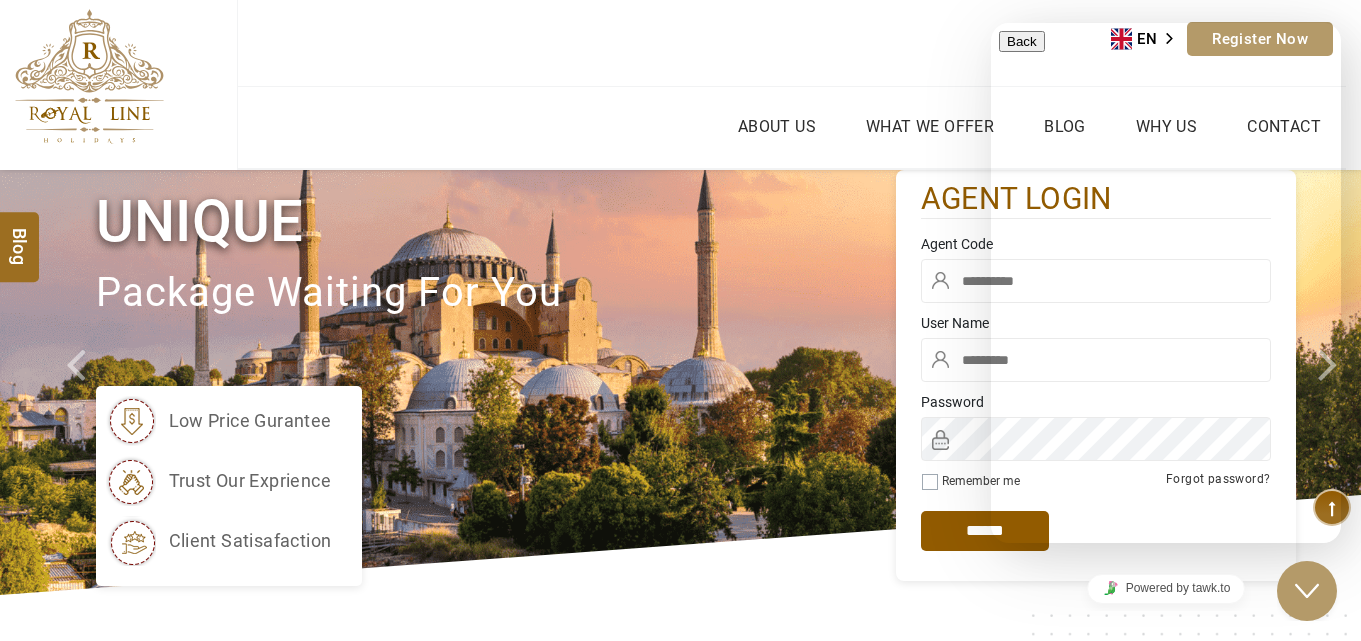 click on "AED  AED EUR  € USD  $ INR  ₹ THB  ฿ IDR  Rp BHD  BHD TRY  ₺ Credit Limit EN HE AR ES PT ZH Helpline
+971 55 344 0168 Register Now +971 55 344 0168 info@royallineholidays.com" at bounding box center (791, 43) 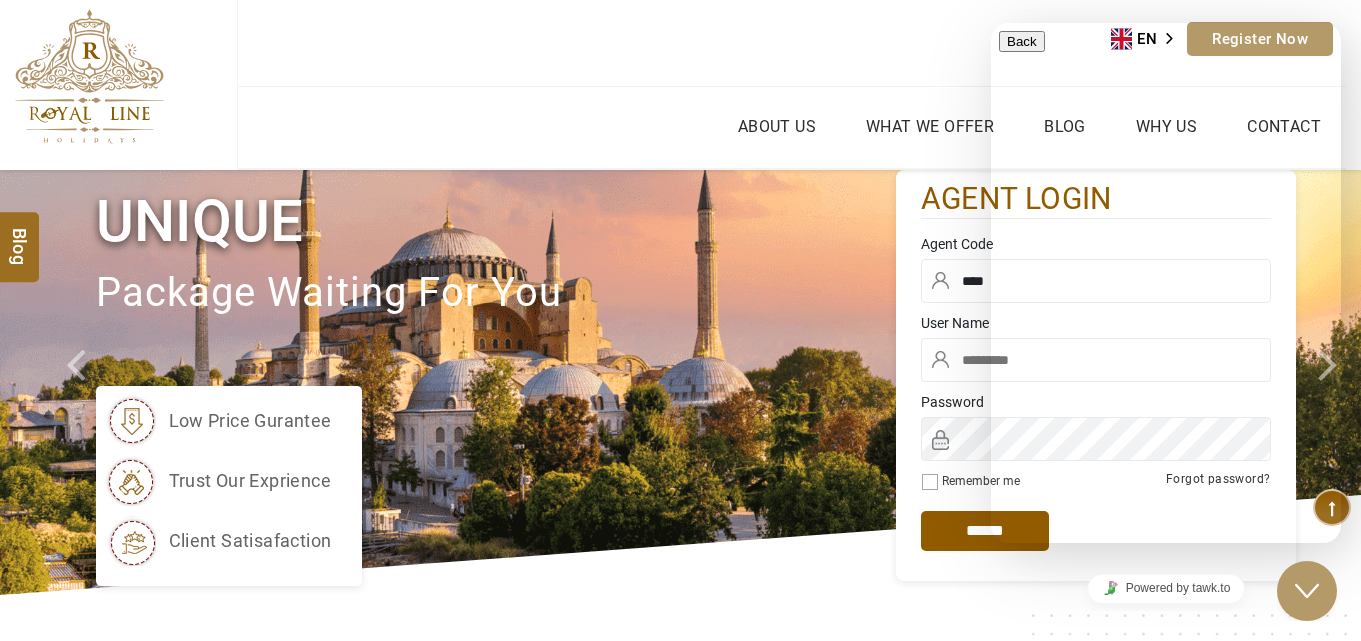 type on "****" 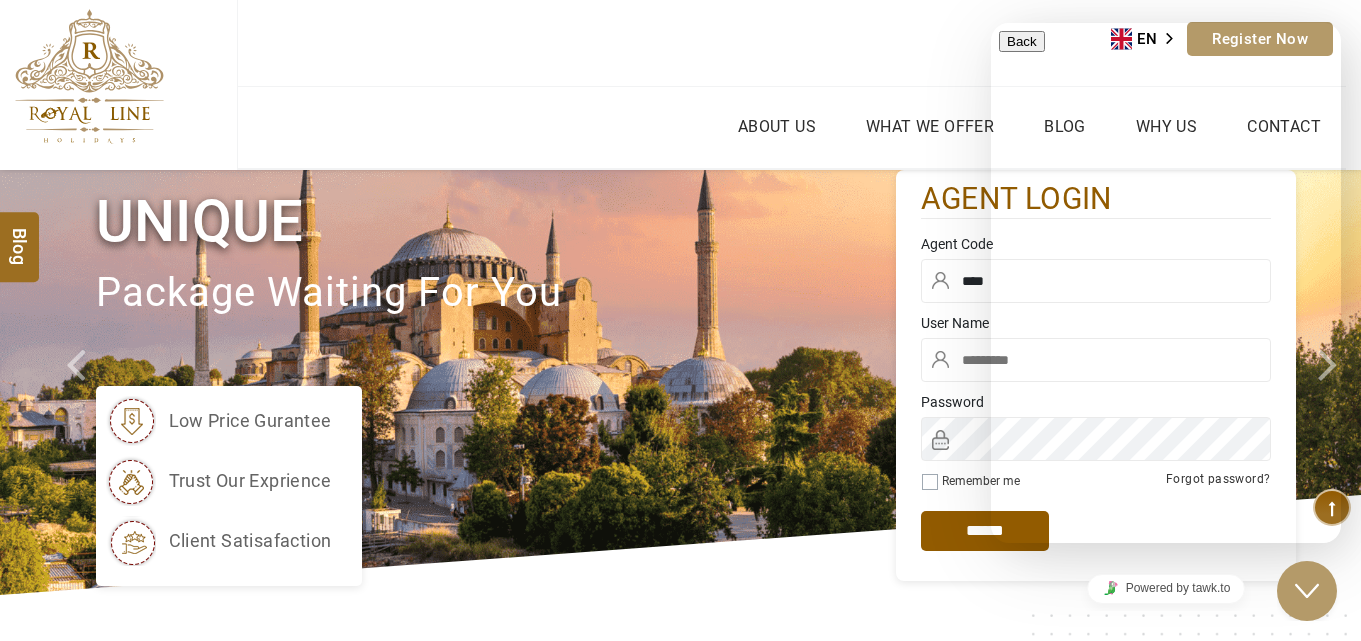 click at bounding box center (1096, 360) 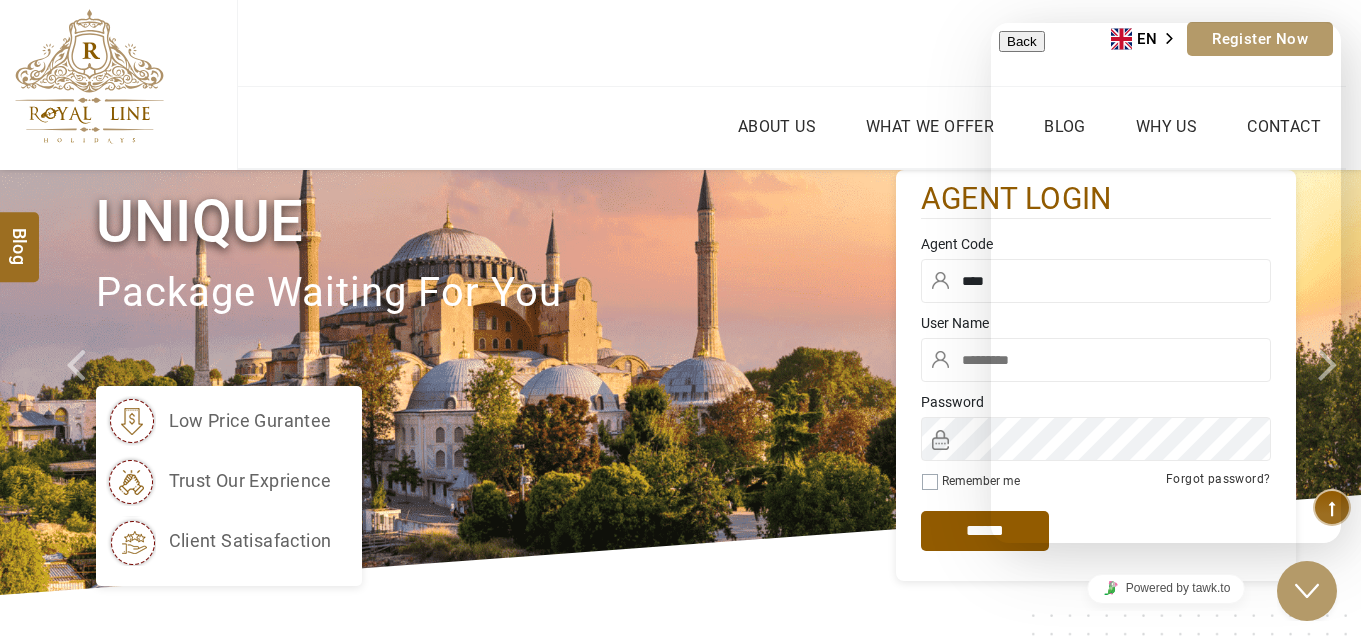 type on "********" 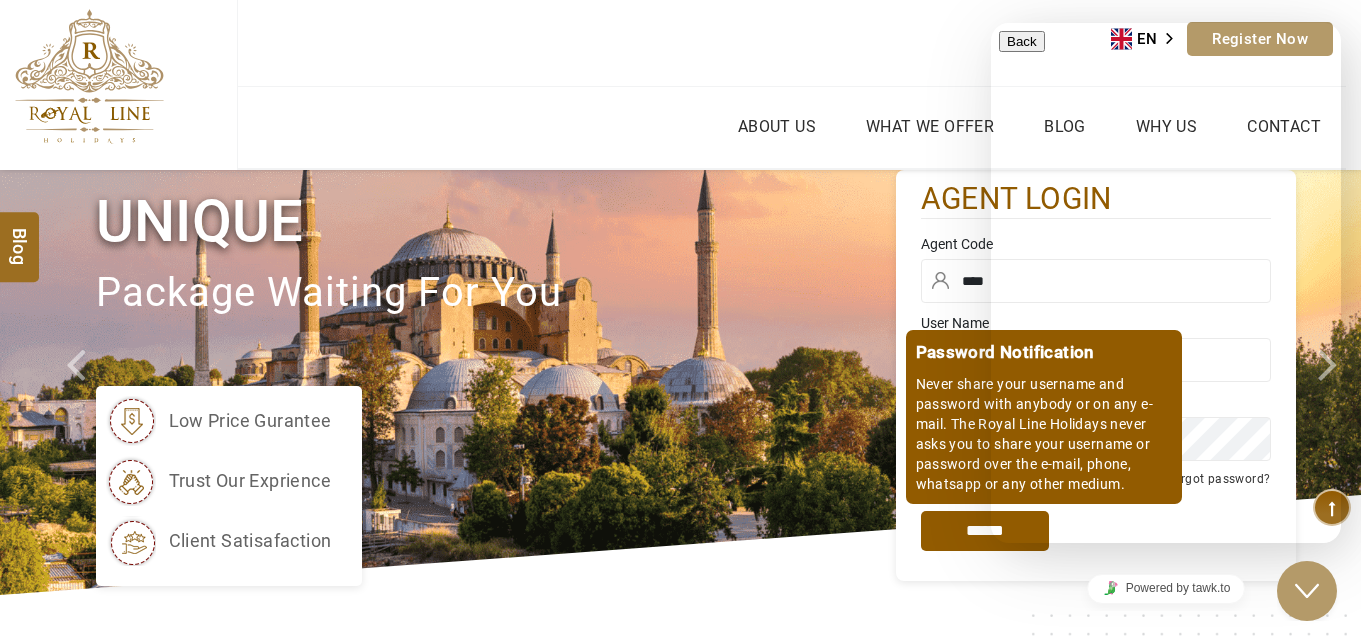 click on "*****" at bounding box center (985, 531) 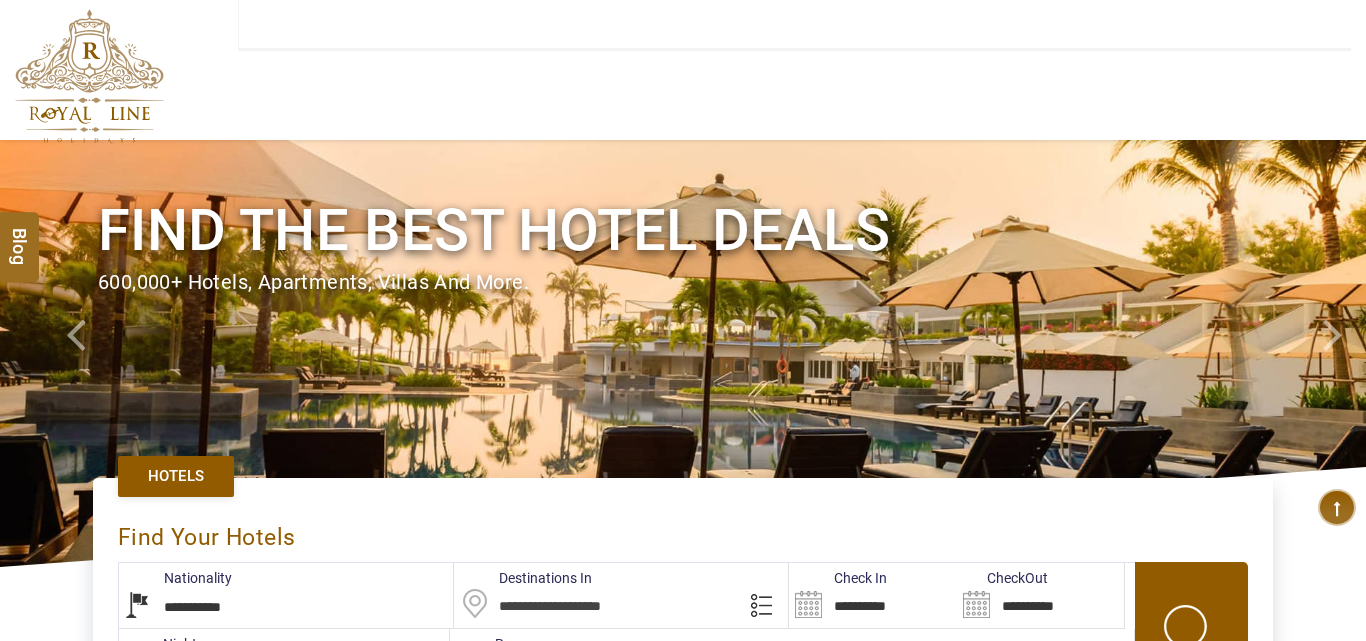 type on "**********" 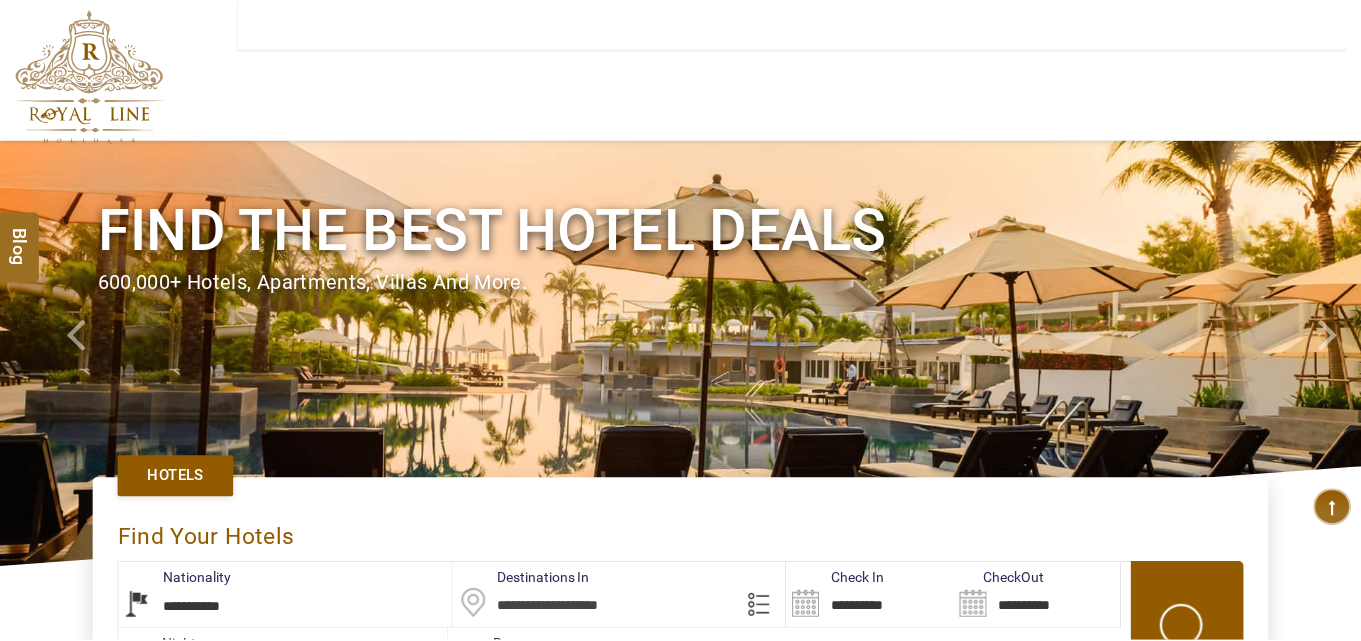 scroll, scrollTop: 0, scrollLeft: 0, axis: both 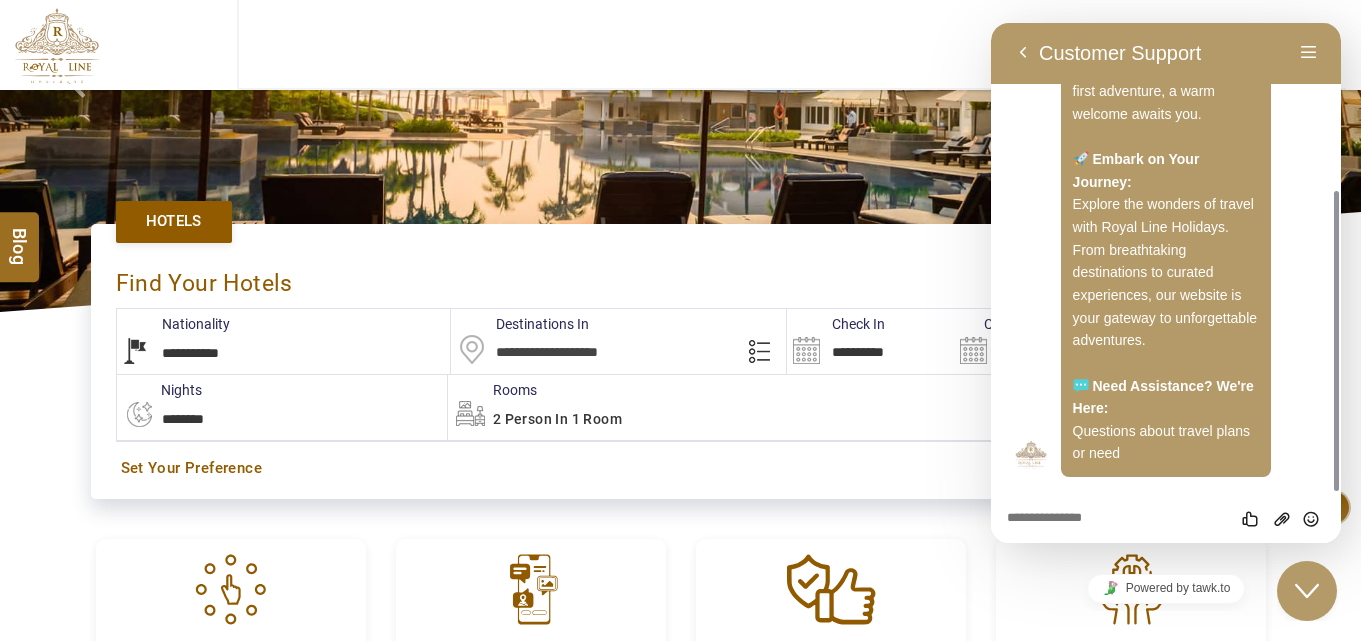 click on "Hotels  Dashboard My Profile My Booking My Reports My Quotation Sign Out 0" at bounding box center [792, 44] 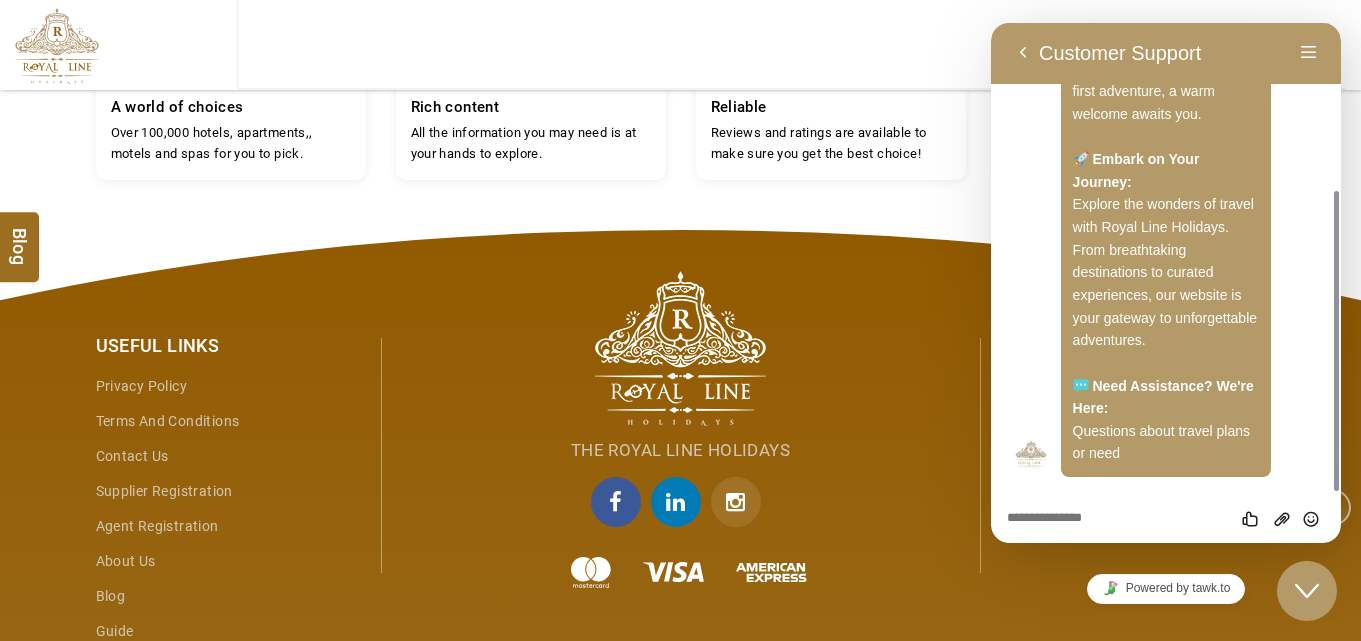 scroll, scrollTop: 943, scrollLeft: 0, axis: vertical 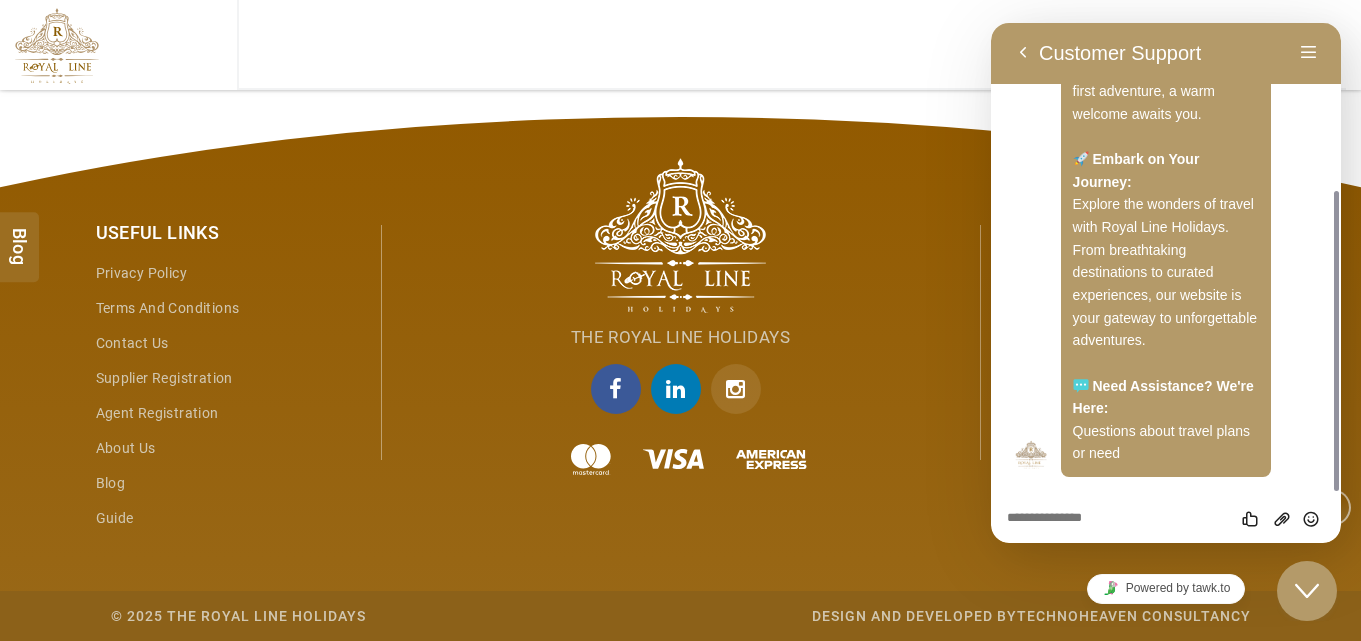 drag, startPoint x: 1365, startPoint y: 265, endPoint x: 17, endPoint y: 17, distance: 1370.6232 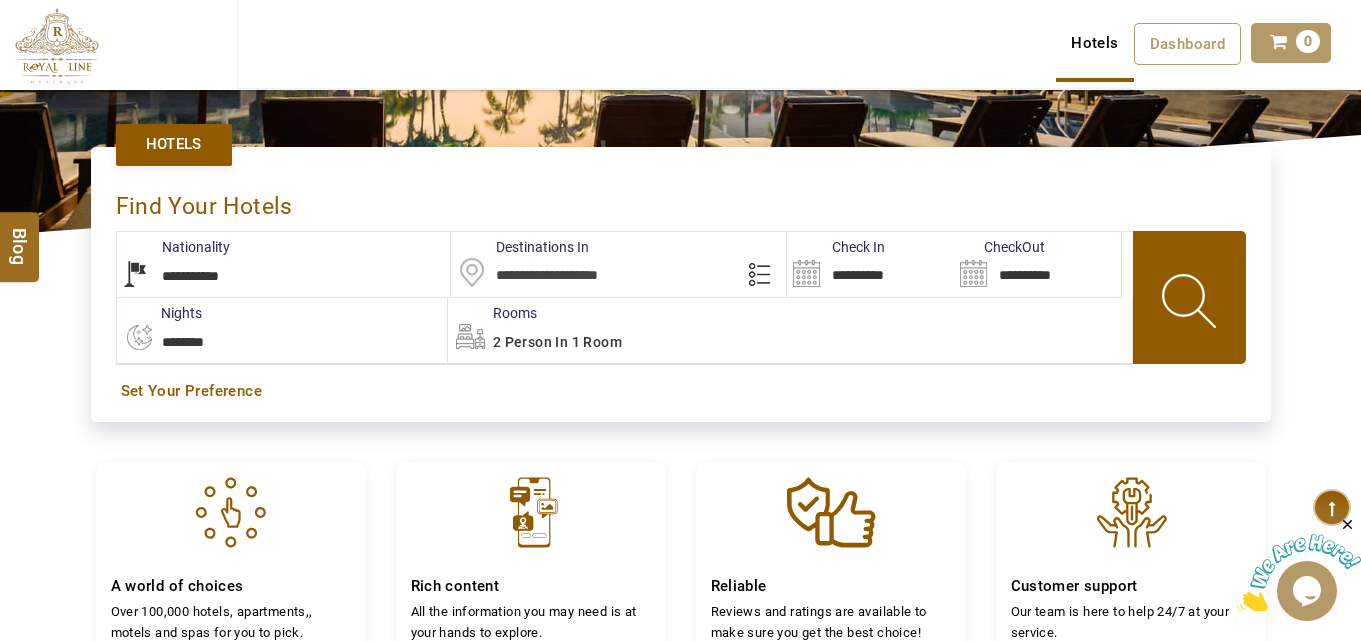 scroll, scrollTop: 215, scrollLeft: 0, axis: vertical 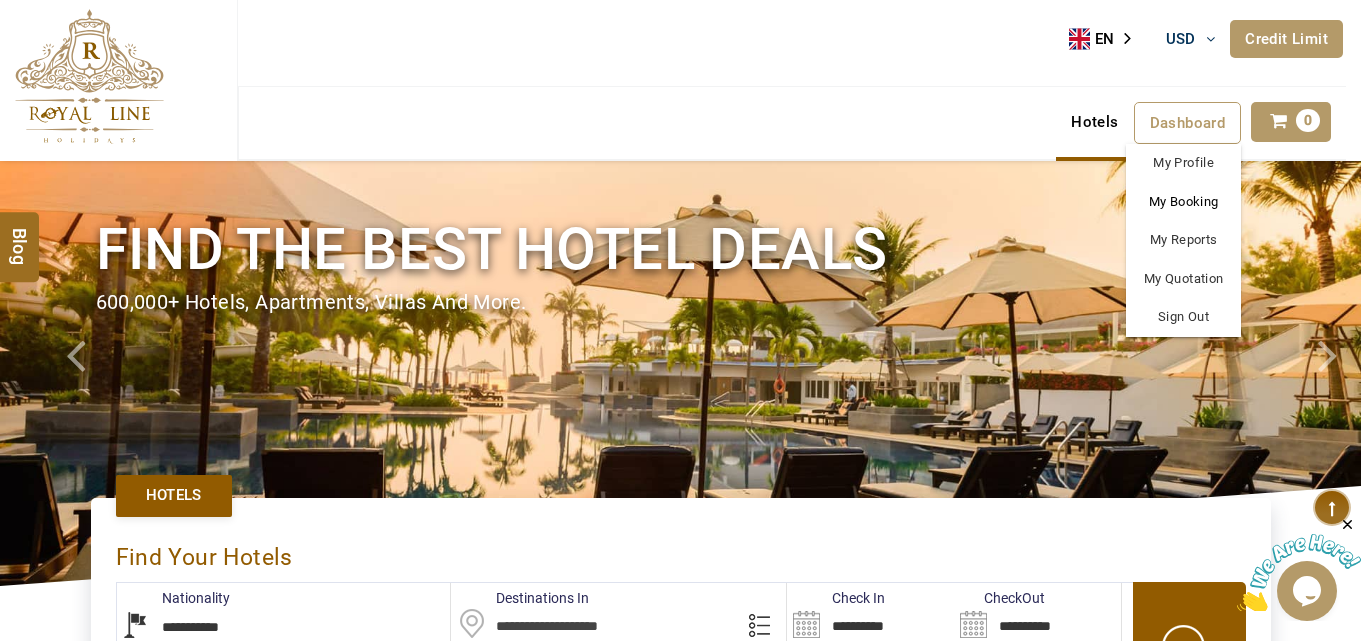 click on "My Booking" at bounding box center (1183, 202) 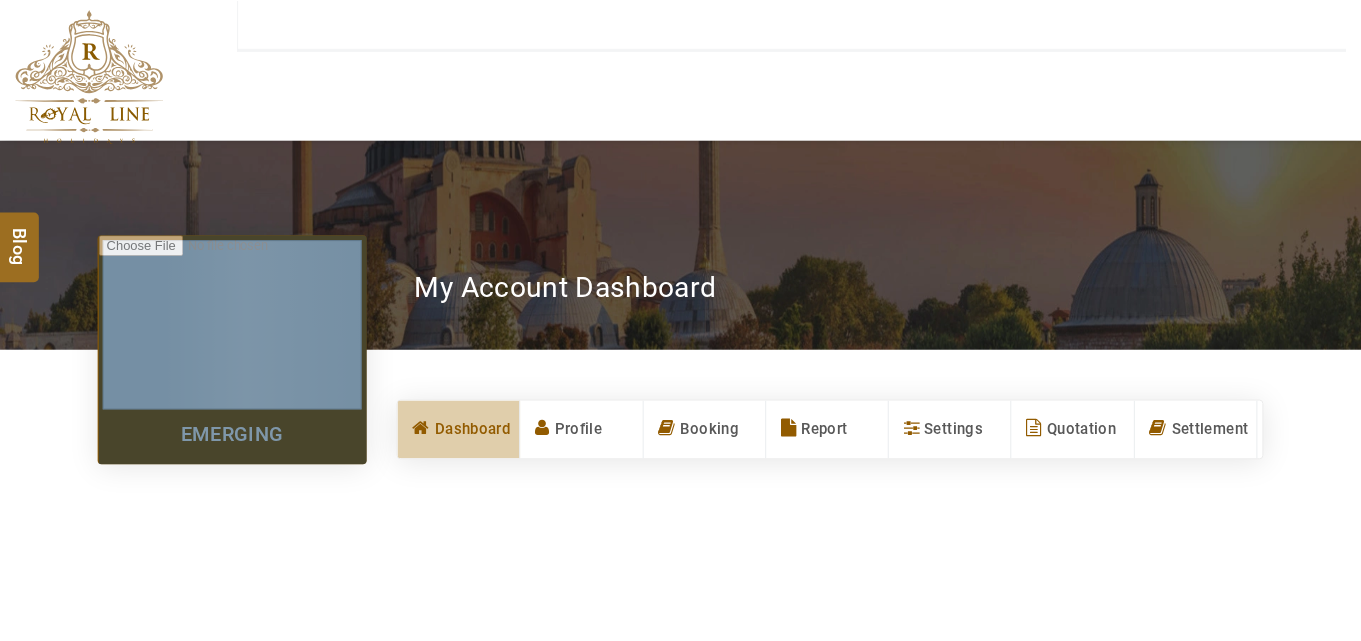 scroll, scrollTop: 0, scrollLeft: 0, axis: both 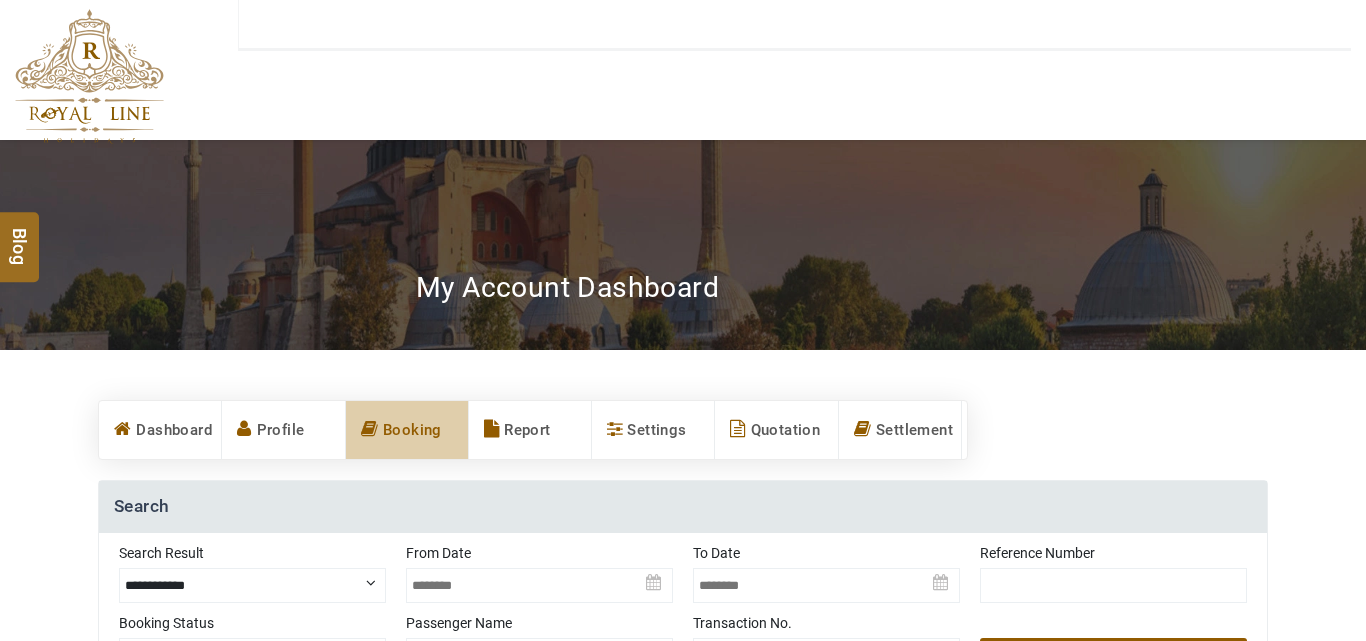 type on "**********" 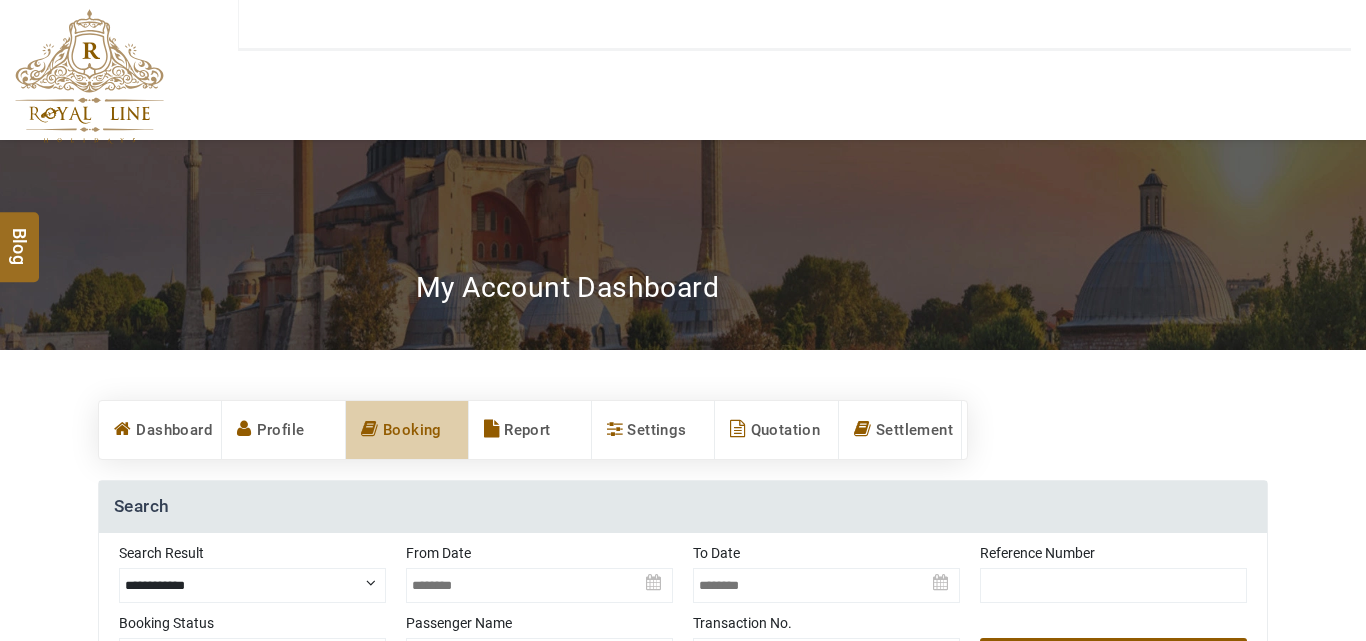 type on "**********" 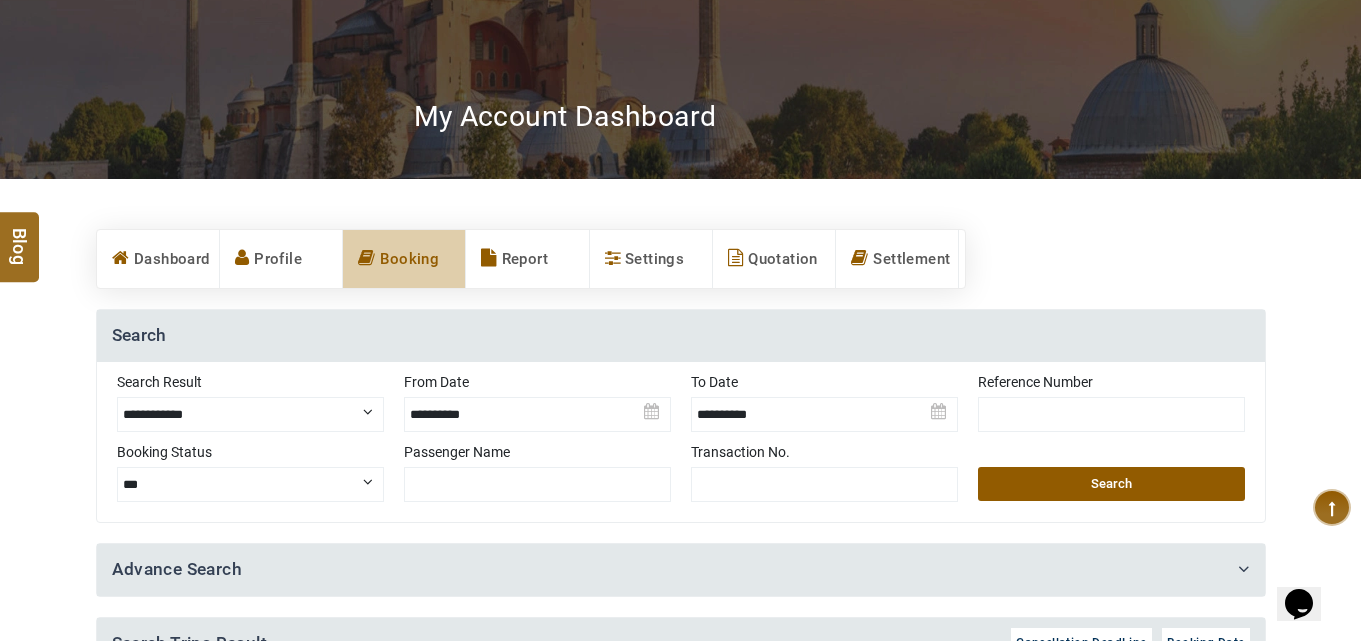 scroll, scrollTop: 256, scrollLeft: 0, axis: vertical 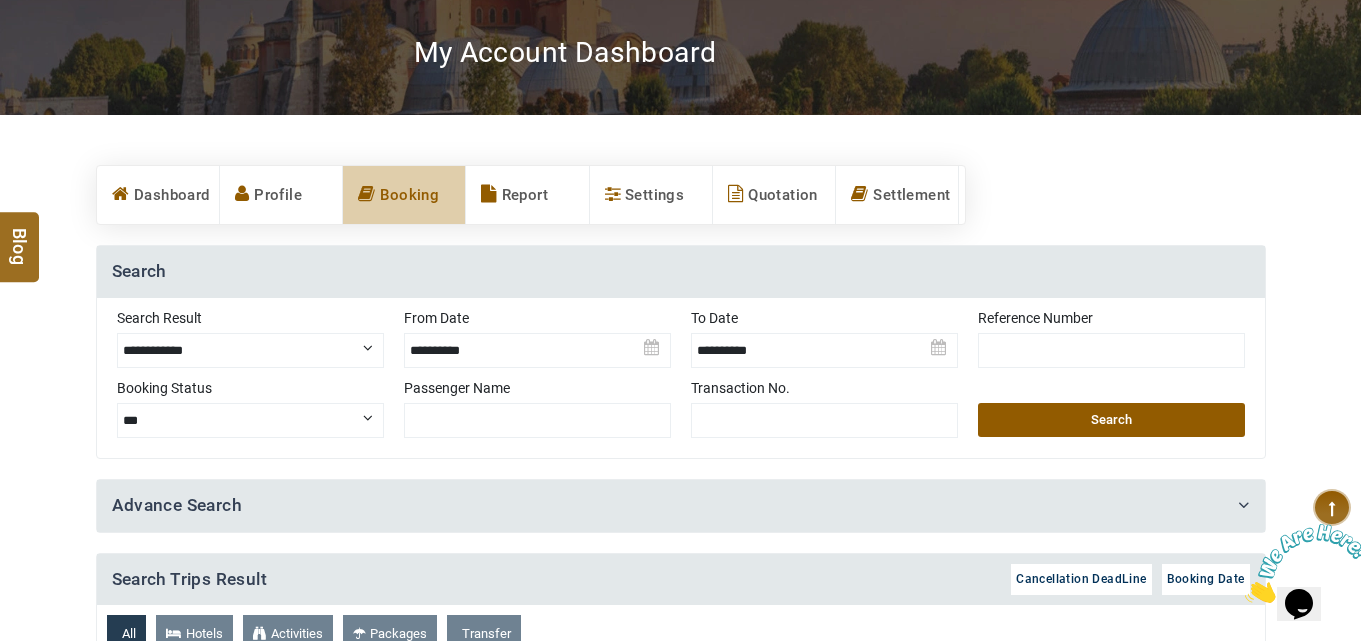 click at bounding box center [1111, 350] 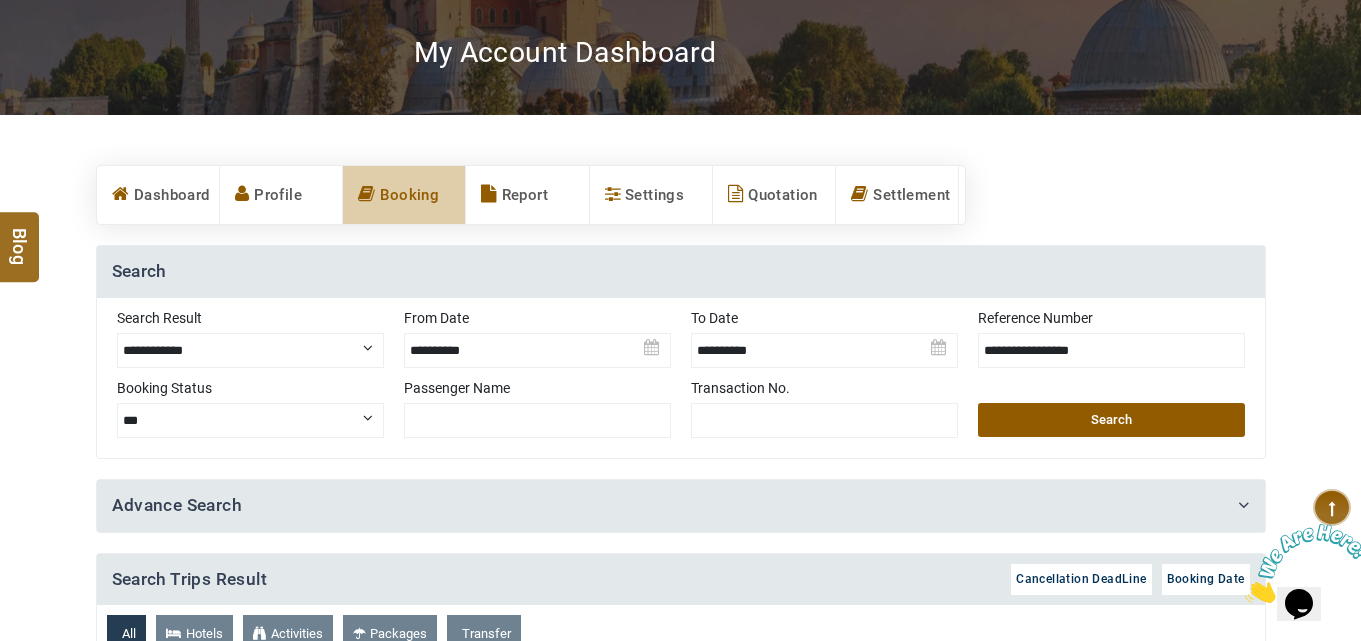 type on "**********" 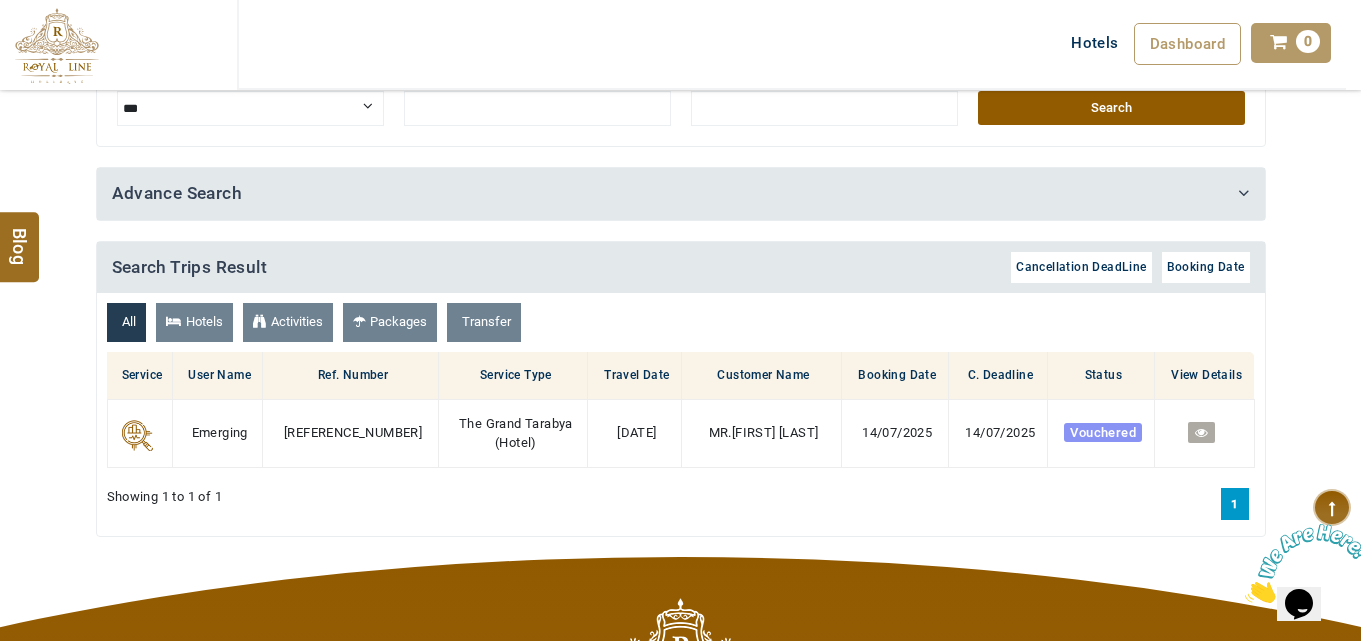 scroll, scrollTop: 578, scrollLeft: 0, axis: vertical 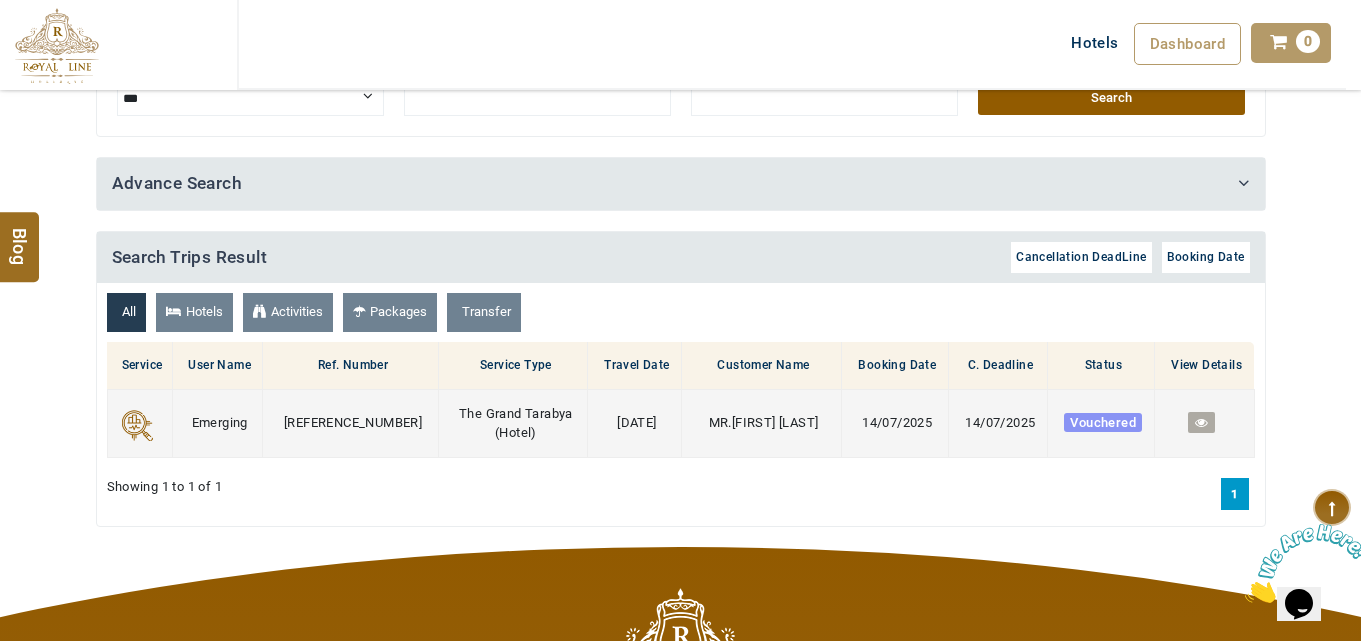 click on "RT23GLOB072500132" at bounding box center (353, 422) 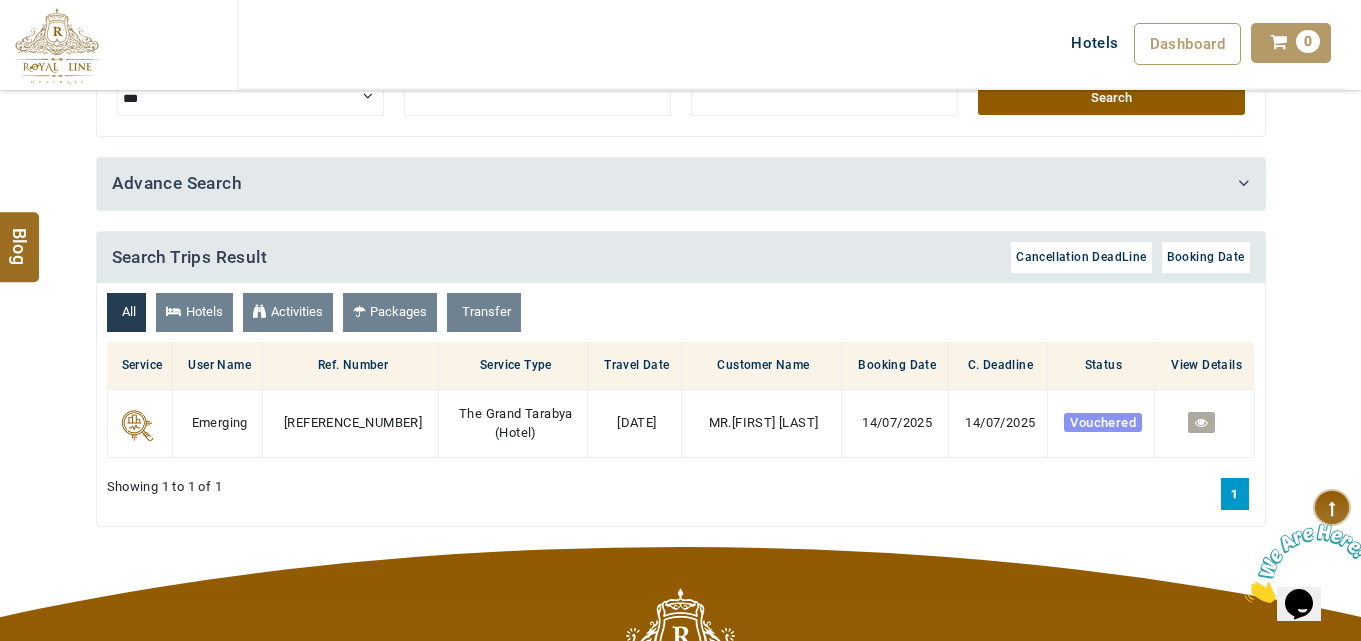 scroll, scrollTop: 36, scrollLeft: 0, axis: vertical 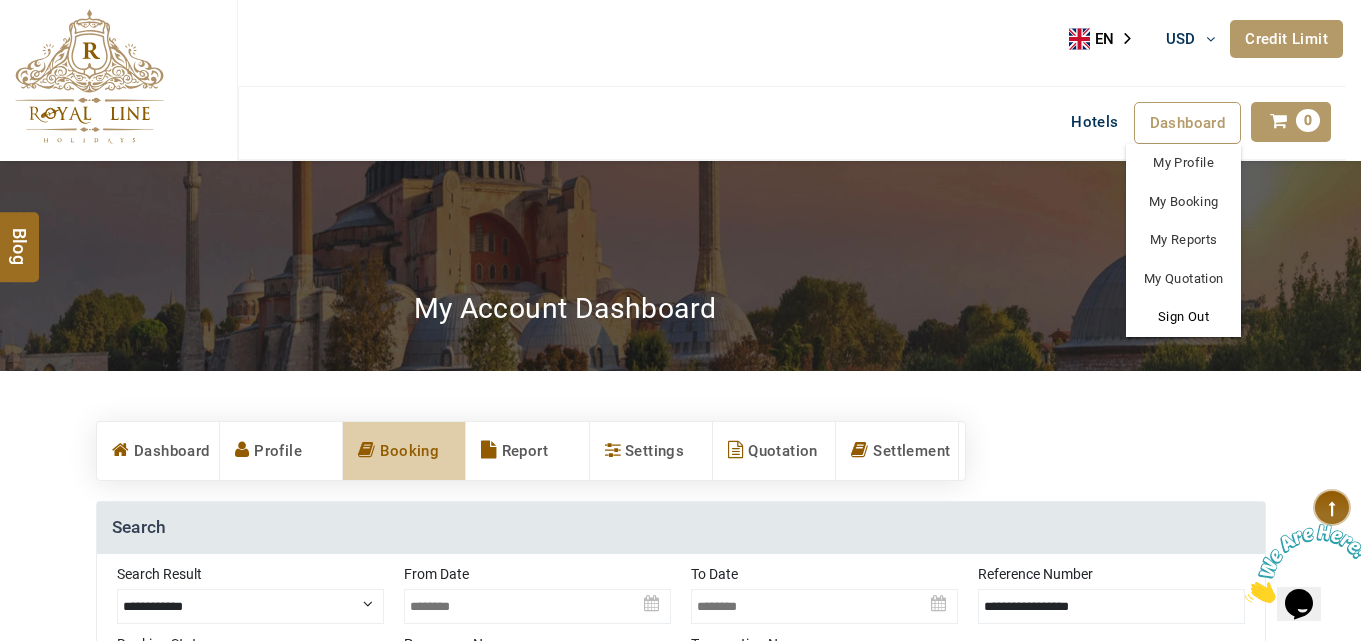 click on "Sign Out" at bounding box center [1183, 317] 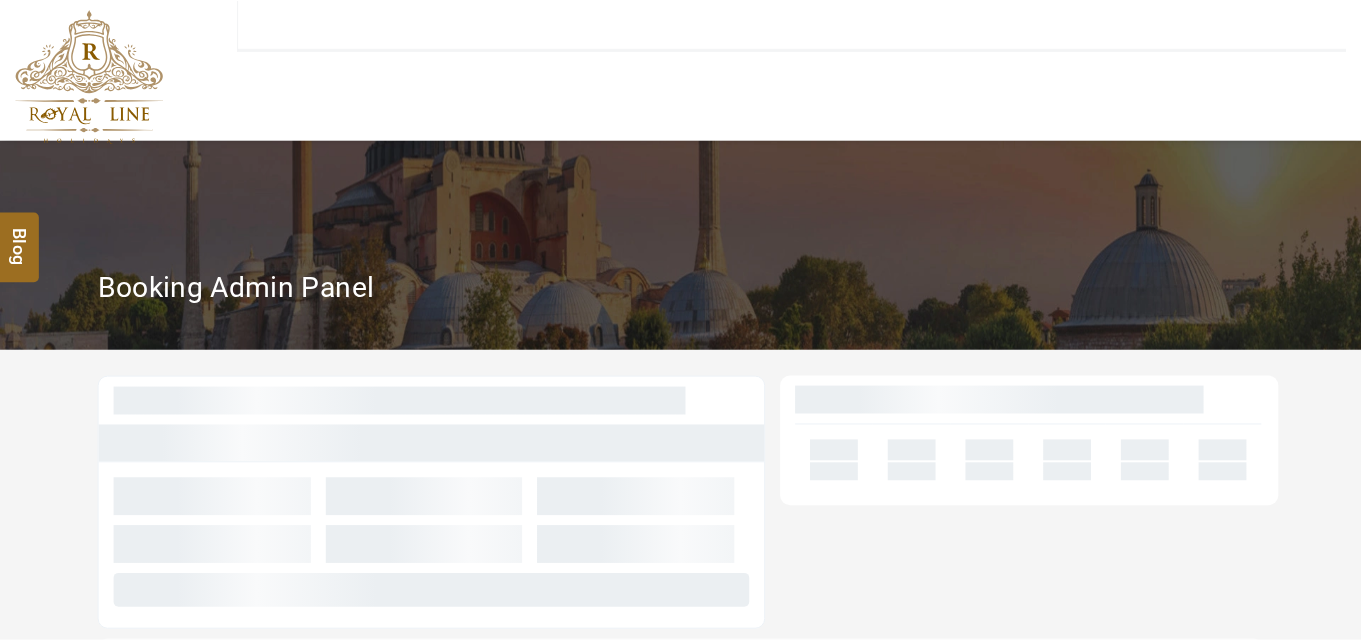 scroll, scrollTop: 0, scrollLeft: 0, axis: both 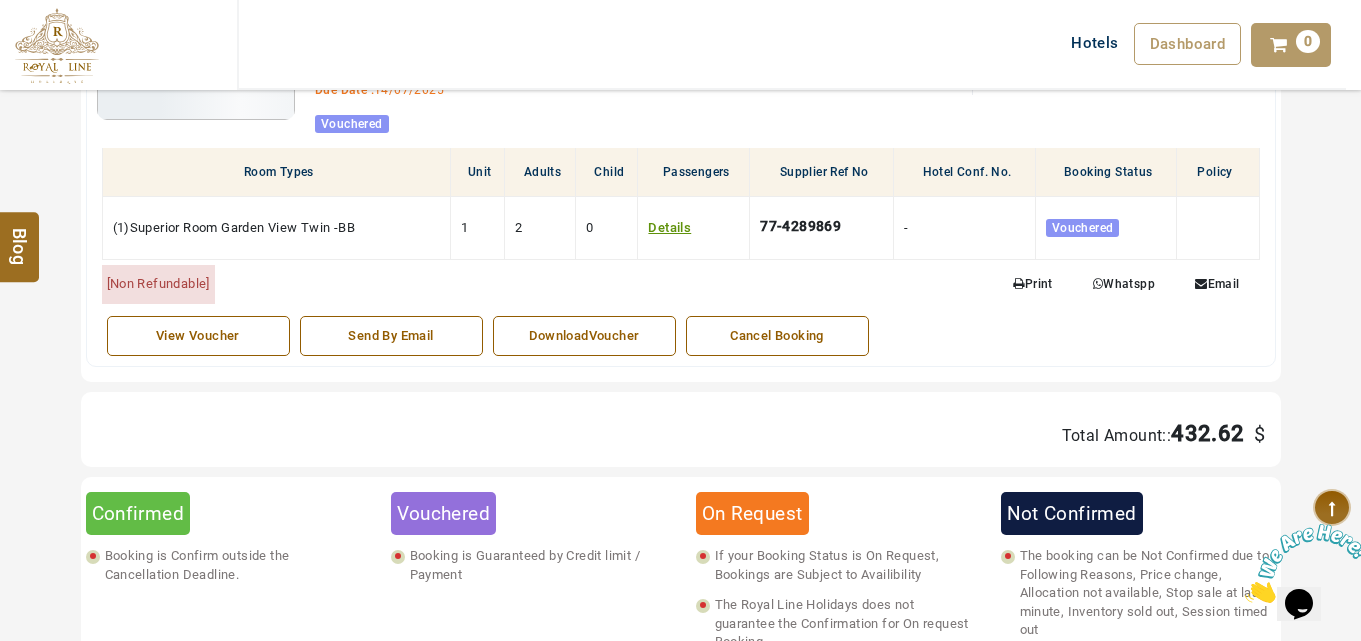 click on "View Voucher" at bounding box center (198, 336) 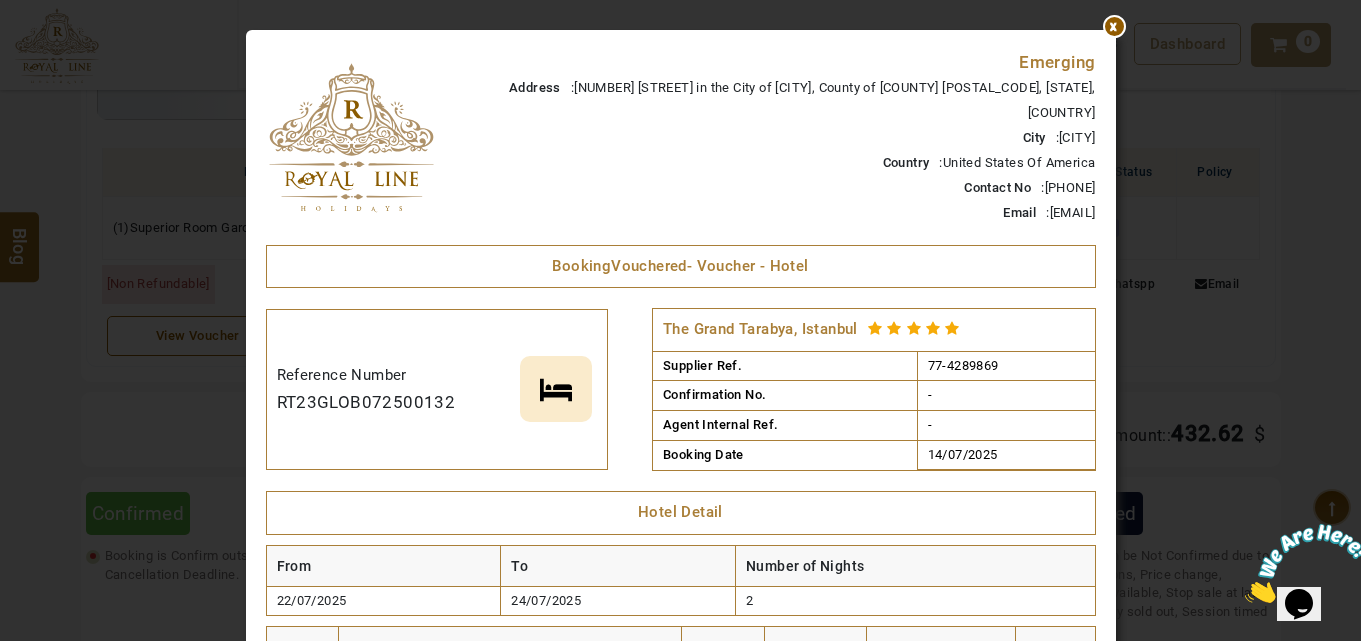 click at bounding box center (1116, 30) 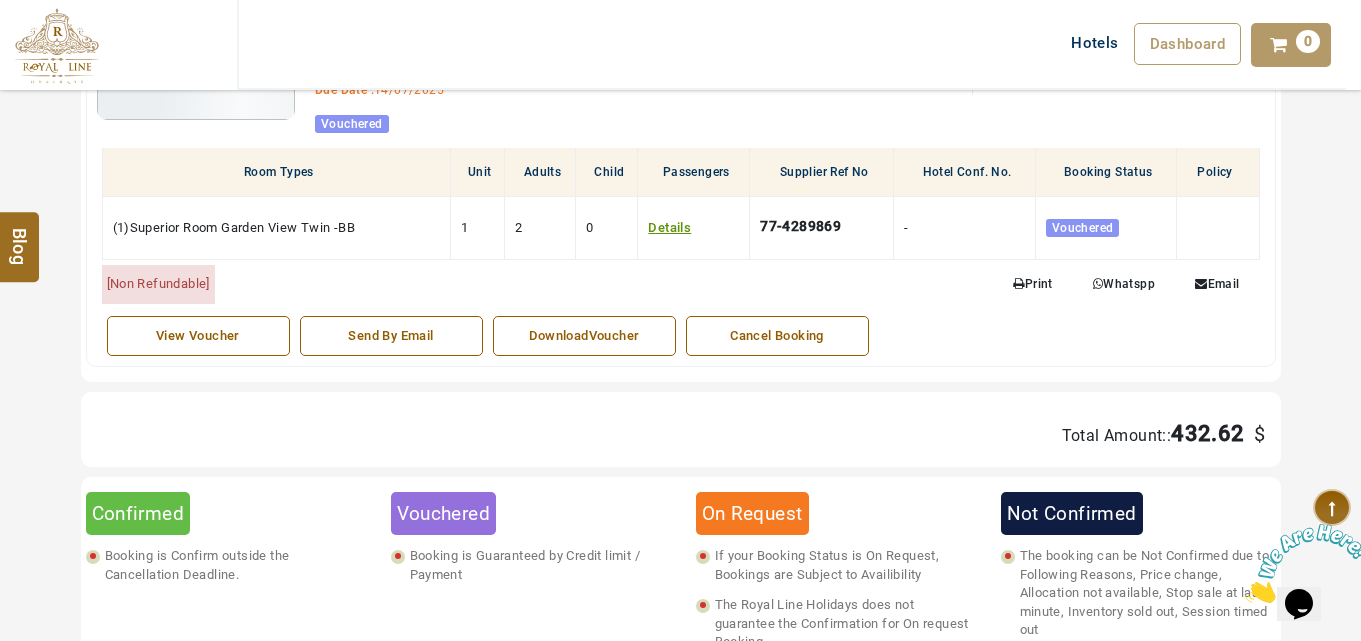 click on "DownloadVoucher" at bounding box center [584, 336] 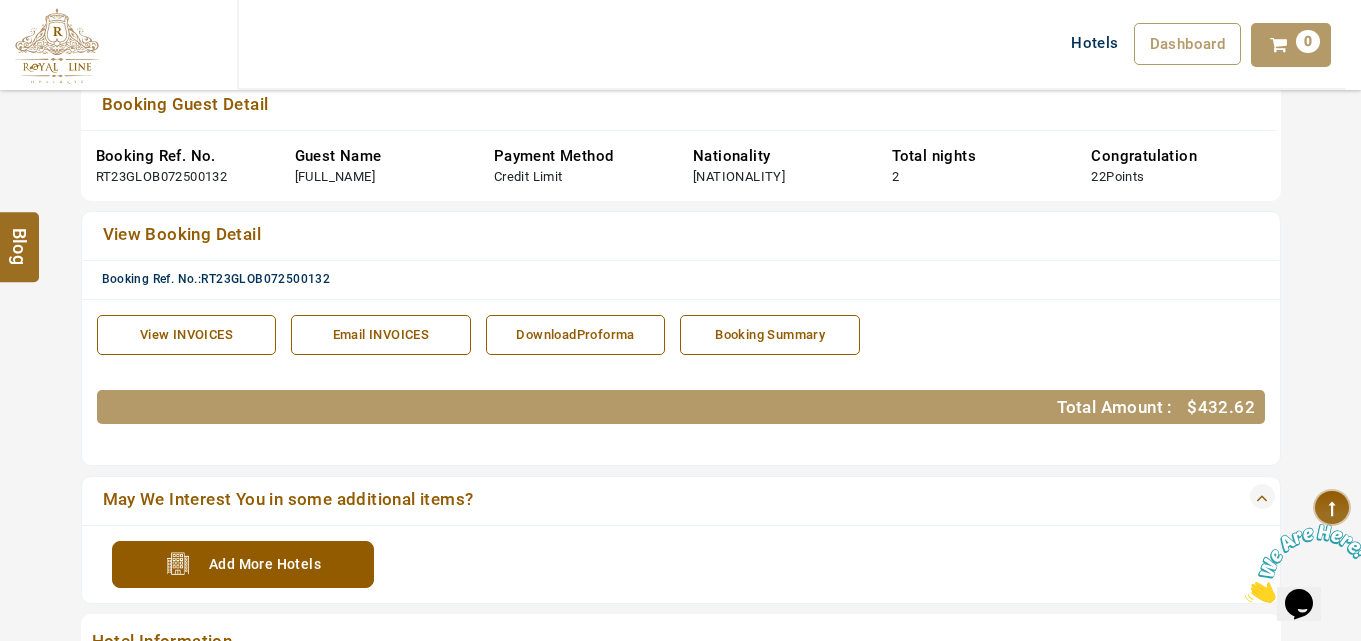 scroll, scrollTop: 298, scrollLeft: 0, axis: vertical 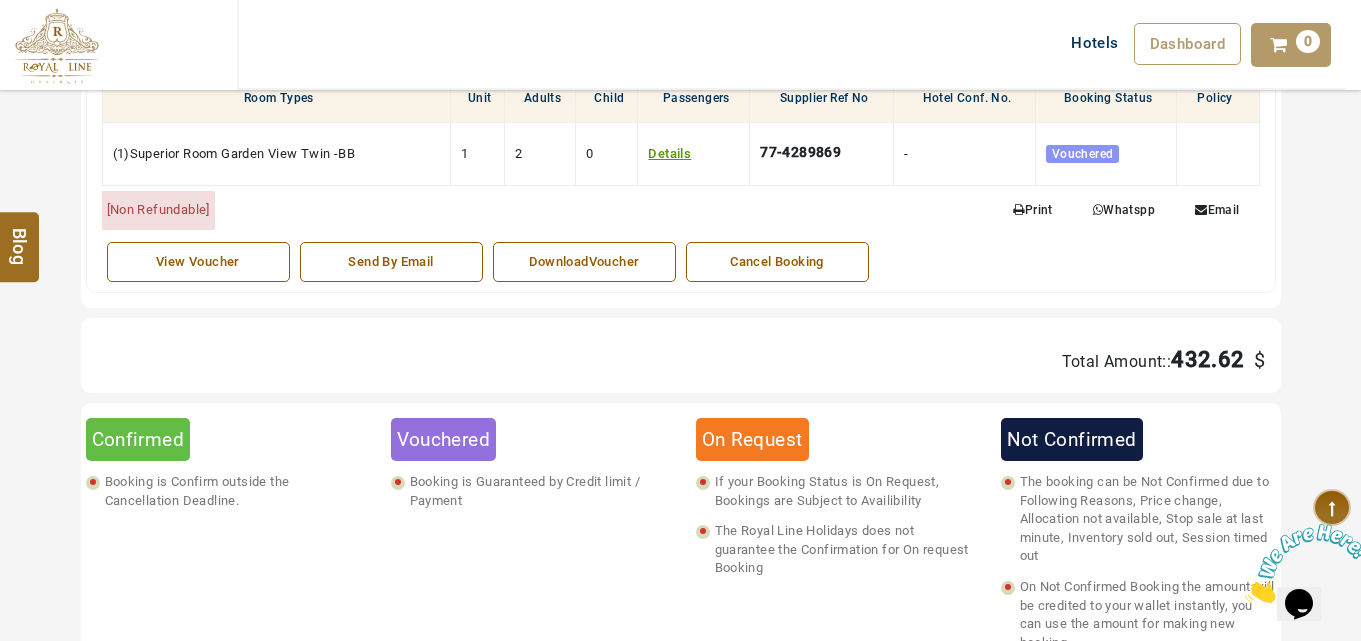 click on "View Voucher" at bounding box center (198, 262) 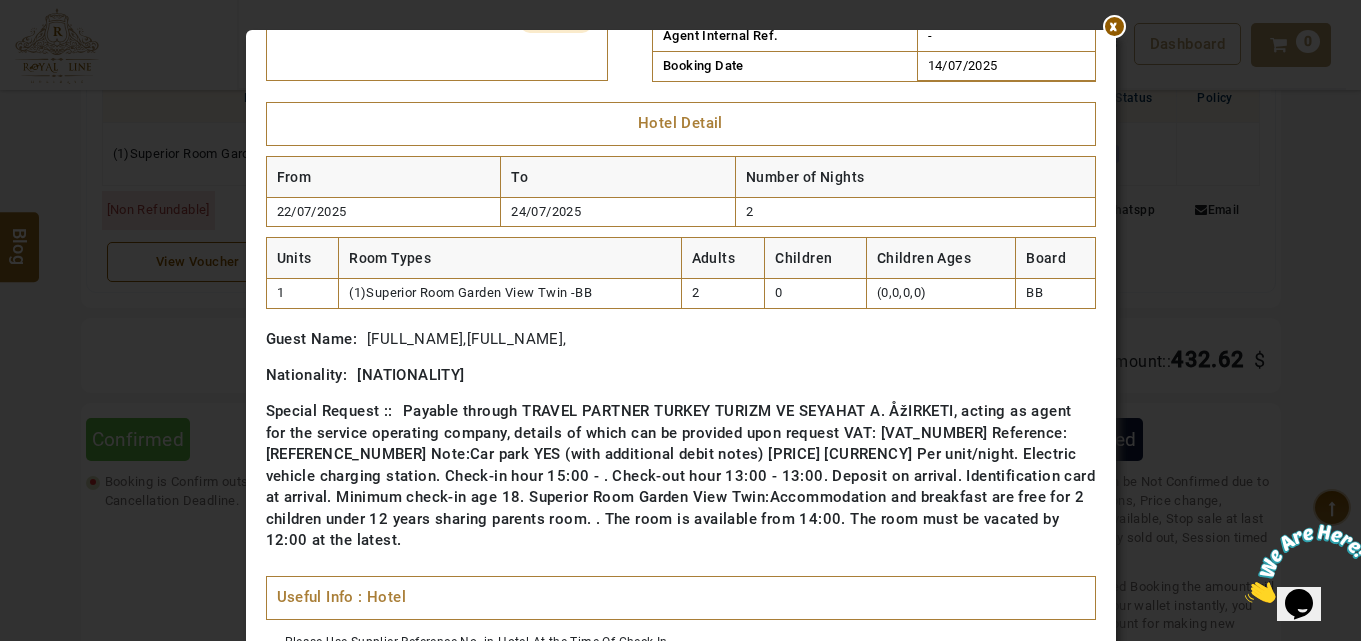 scroll, scrollTop: 546, scrollLeft: 0, axis: vertical 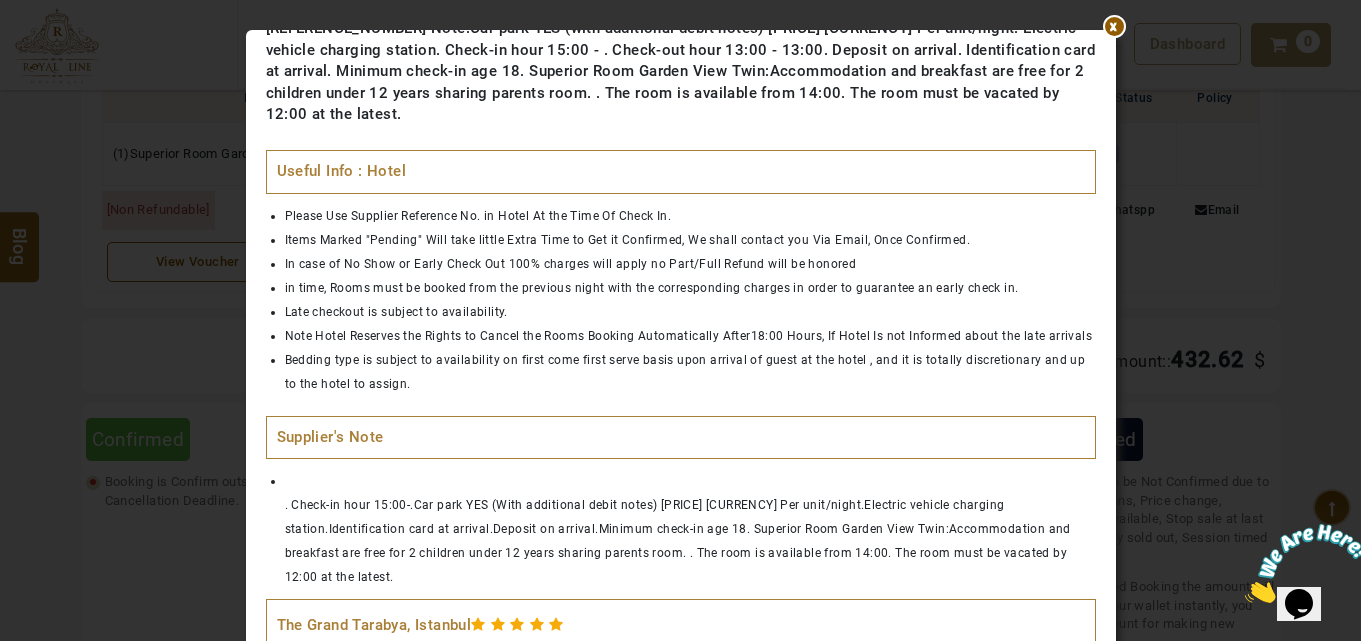 drag, startPoint x: 1115, startPoint y: 458, endPoint x: 1114, endPoint y: 540, distance: 82.006096 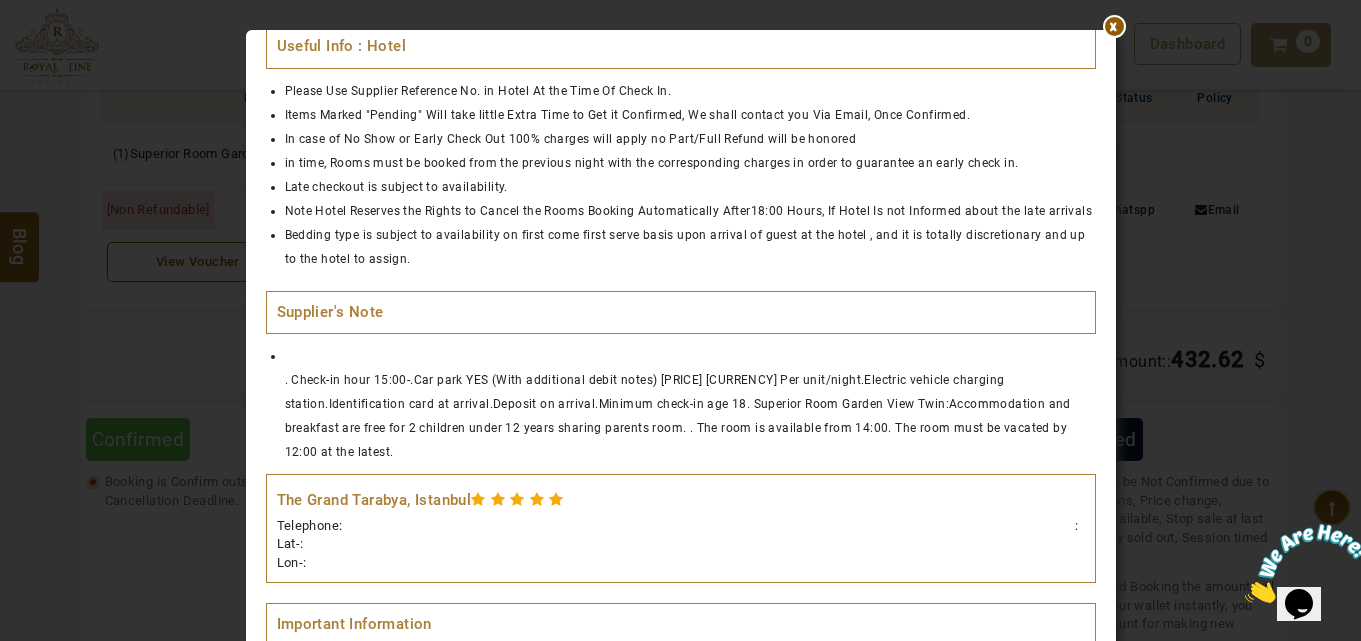 scroll, scrollTop: 0, scrollLeft: 0, axis: both 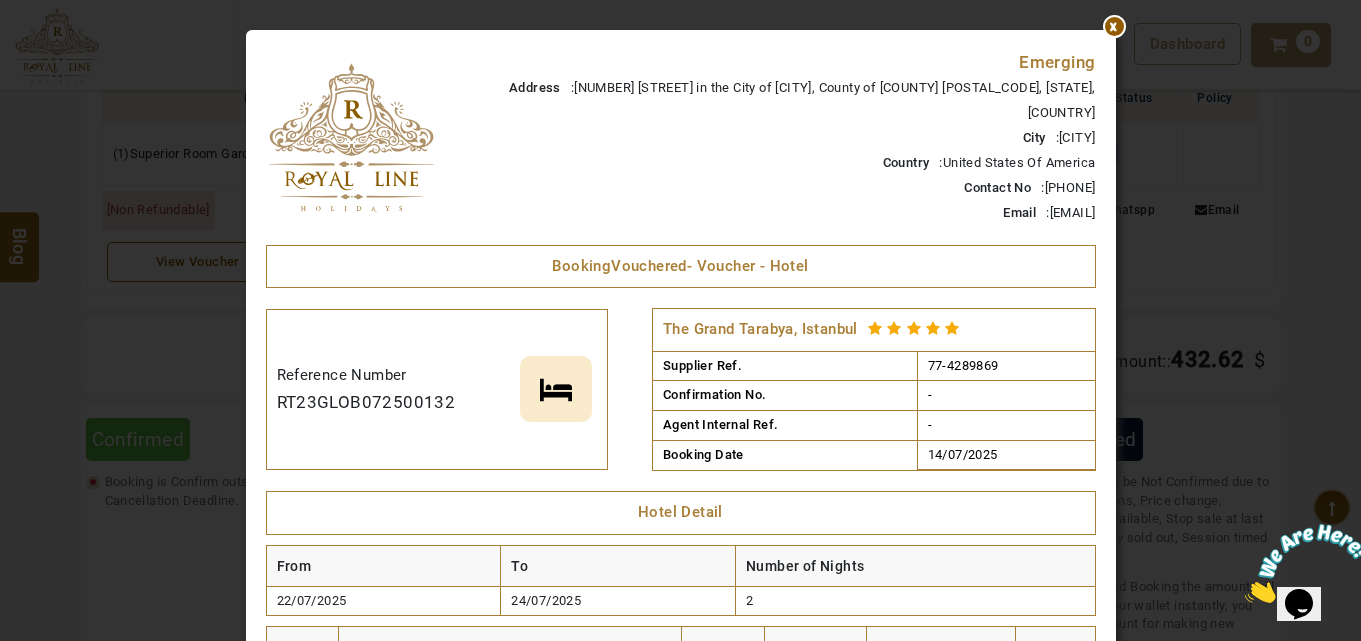 click at bounding box center (1116, 30) 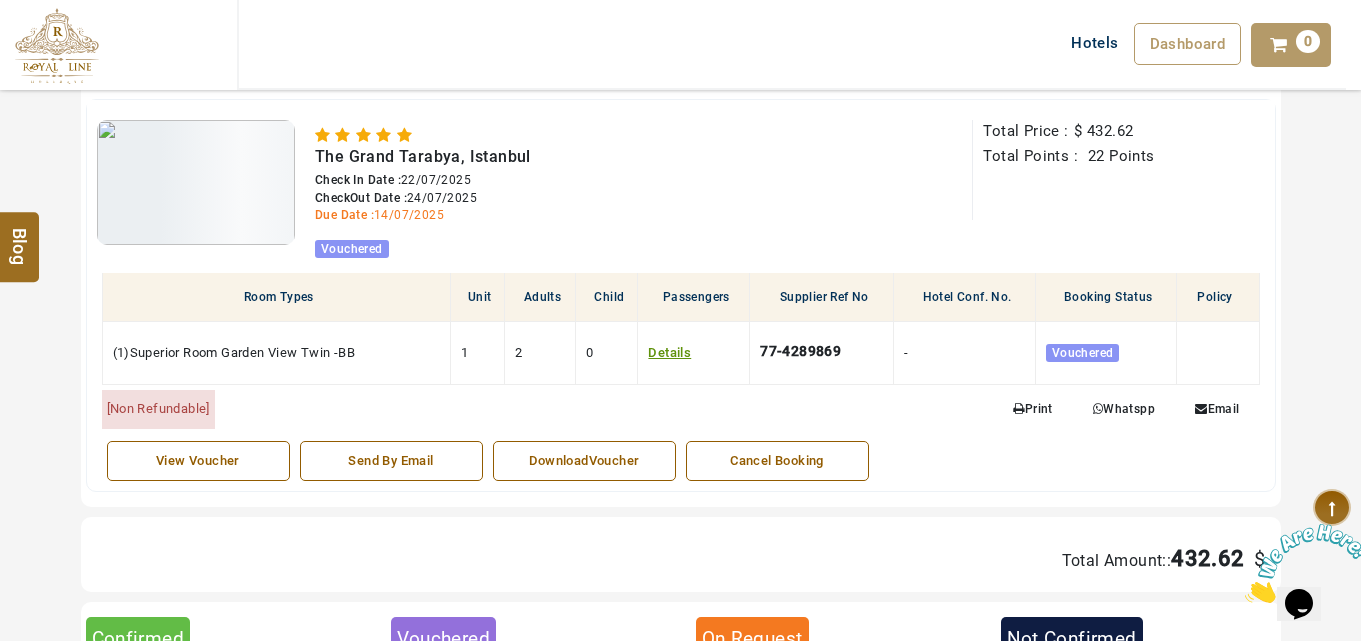 scroll, scrollTop: 875, scrollLeft: 0, axis: vertical 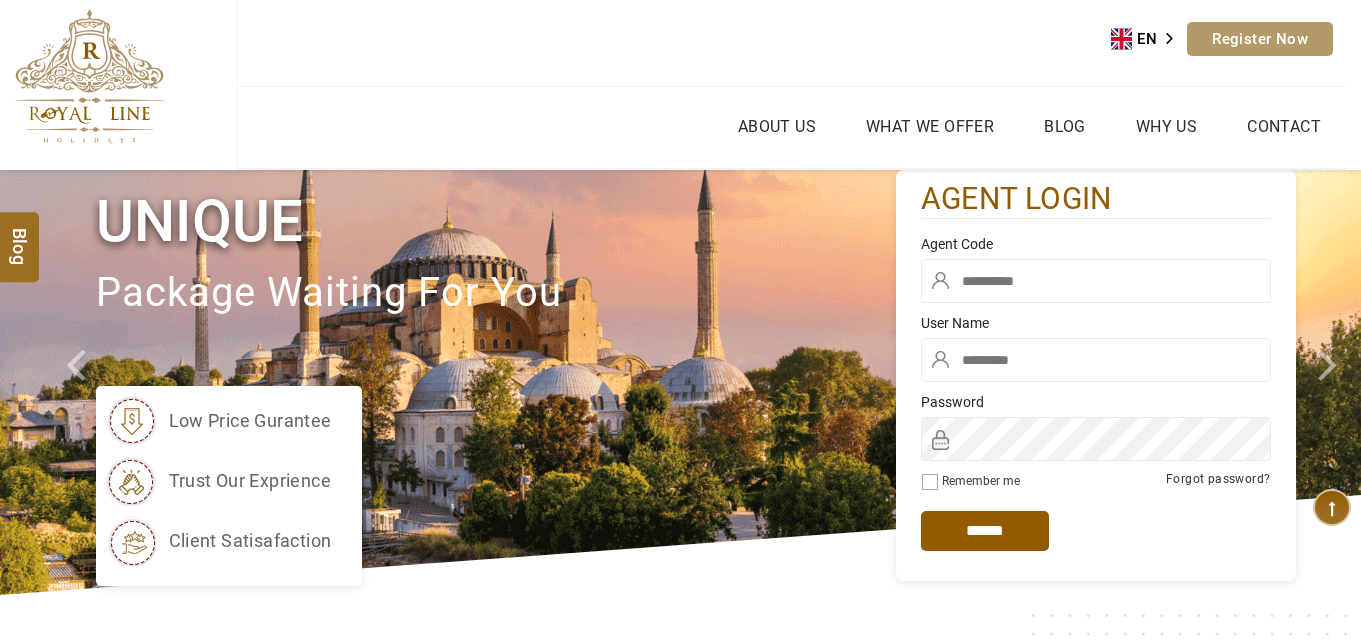 type on "********" 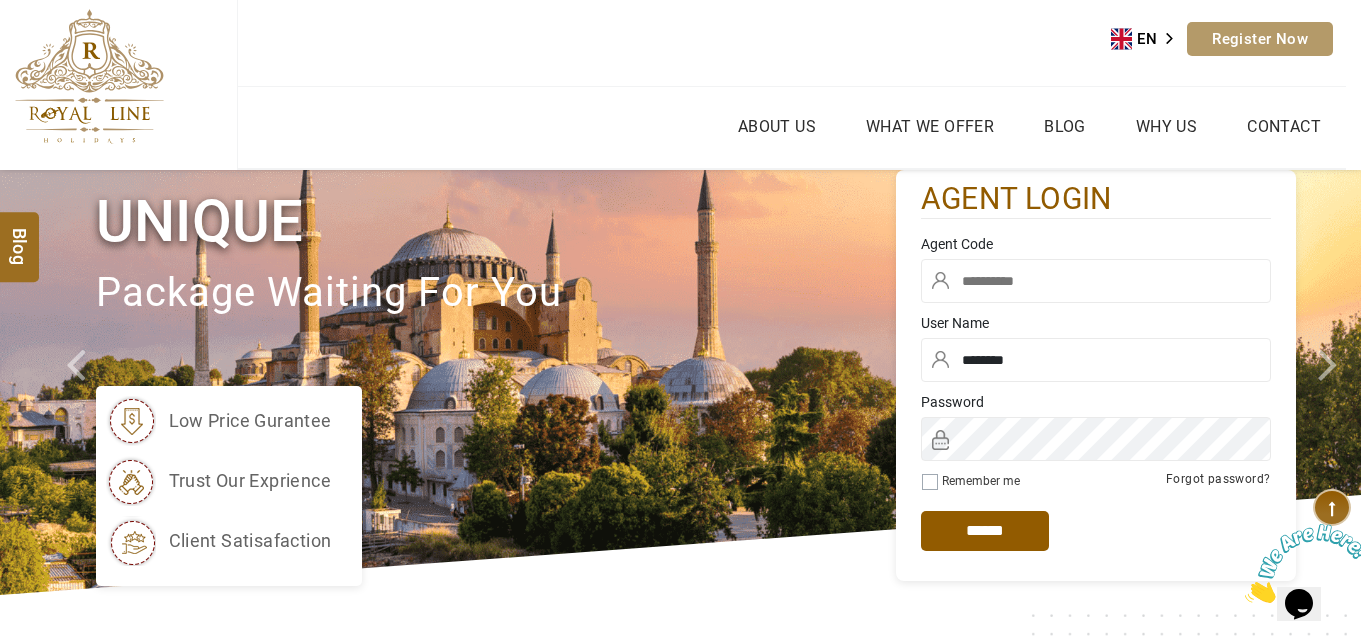 scroll, scrollTop: 0, scrollLeft: 0, axis: both 